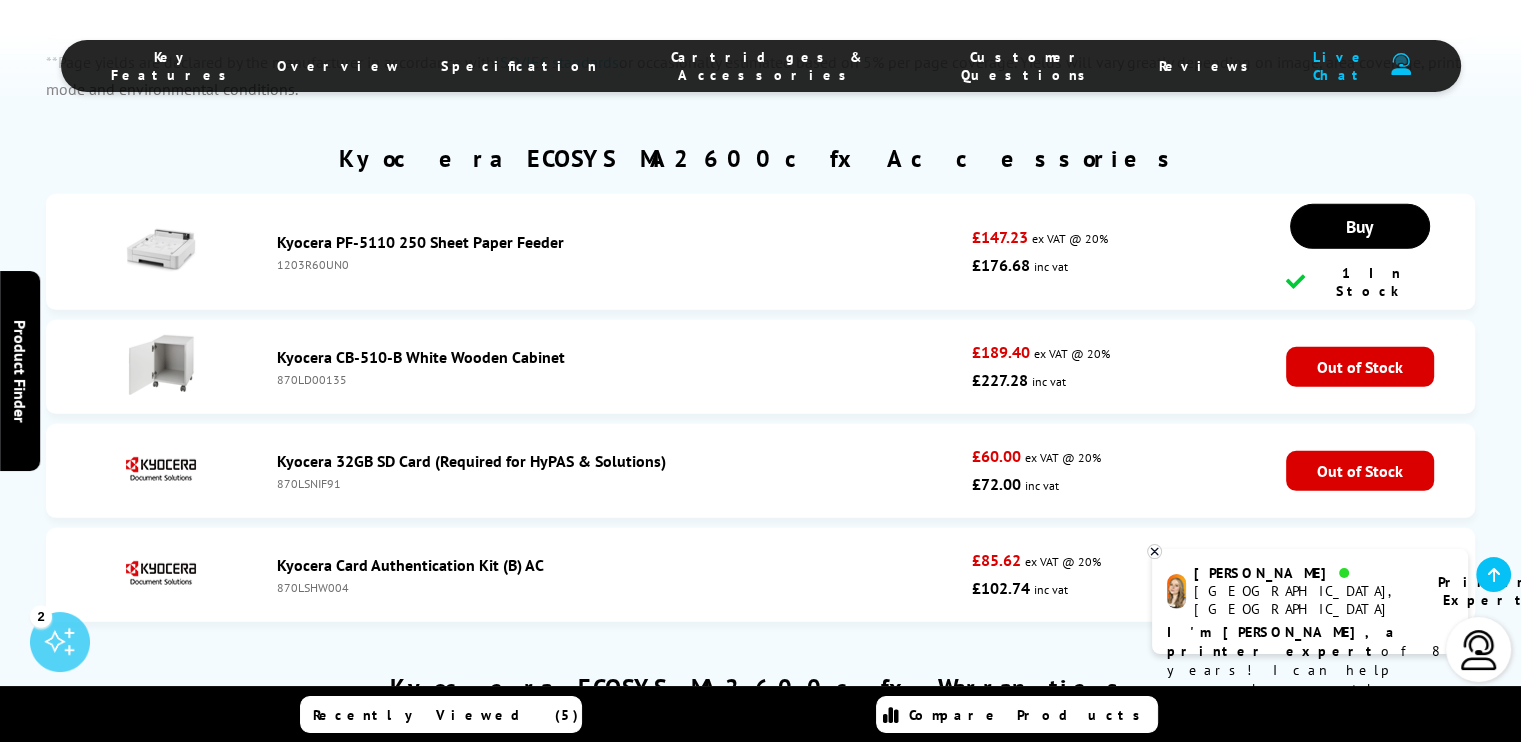 scroll, scrollTop: 0, scrollLeft: 0, axis: both 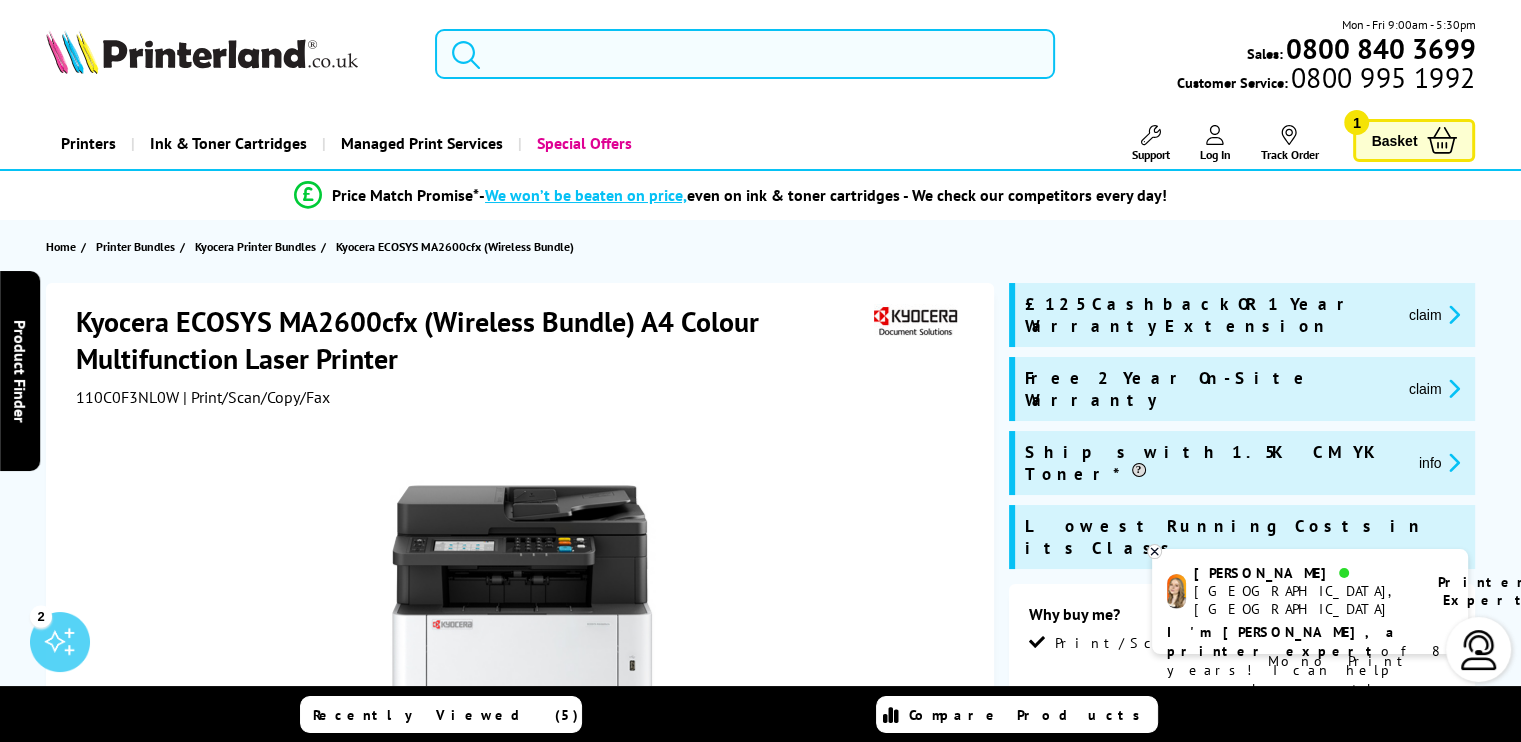 click at bounding box center [745, 54] 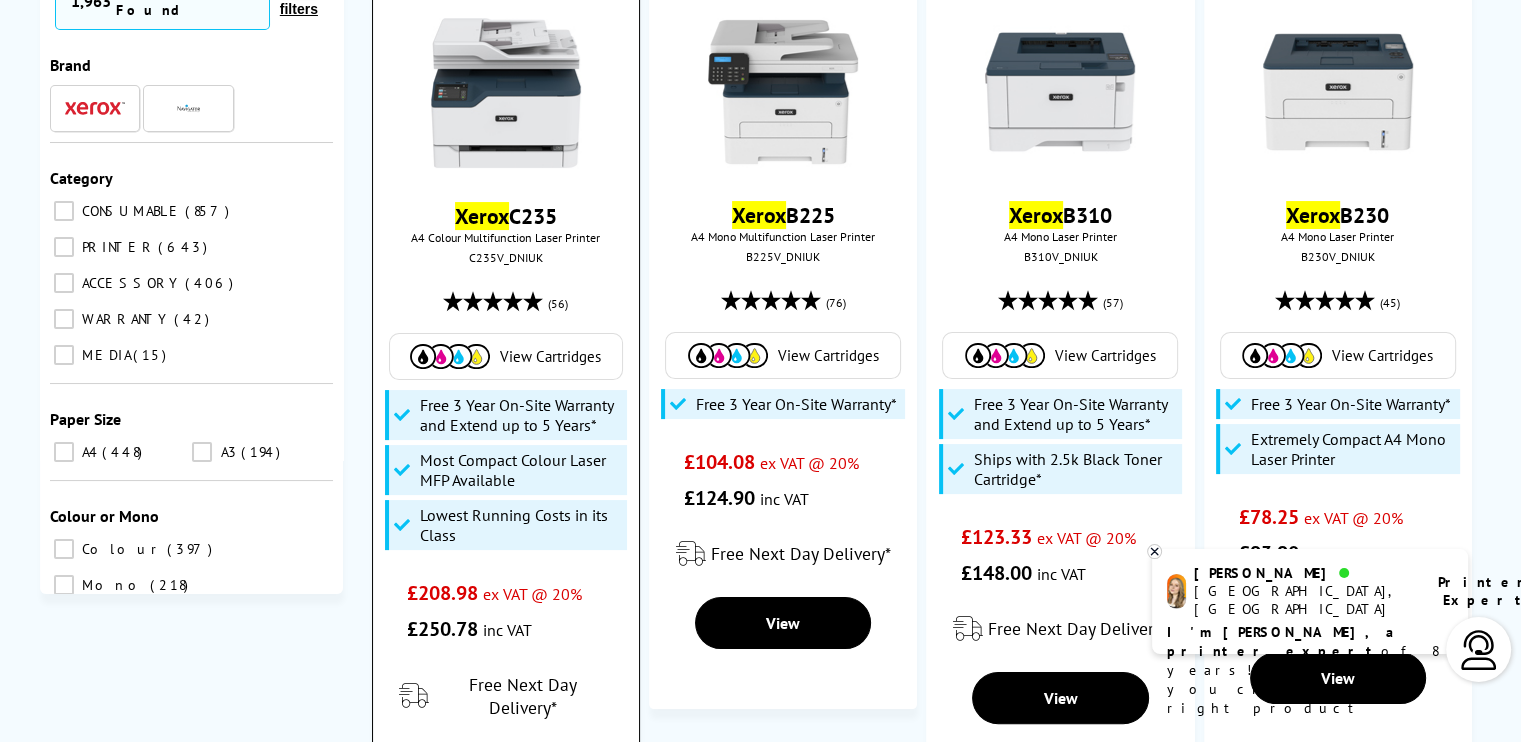scroll, scrollTop: 244, scrollLeft: 0, axis: vertical 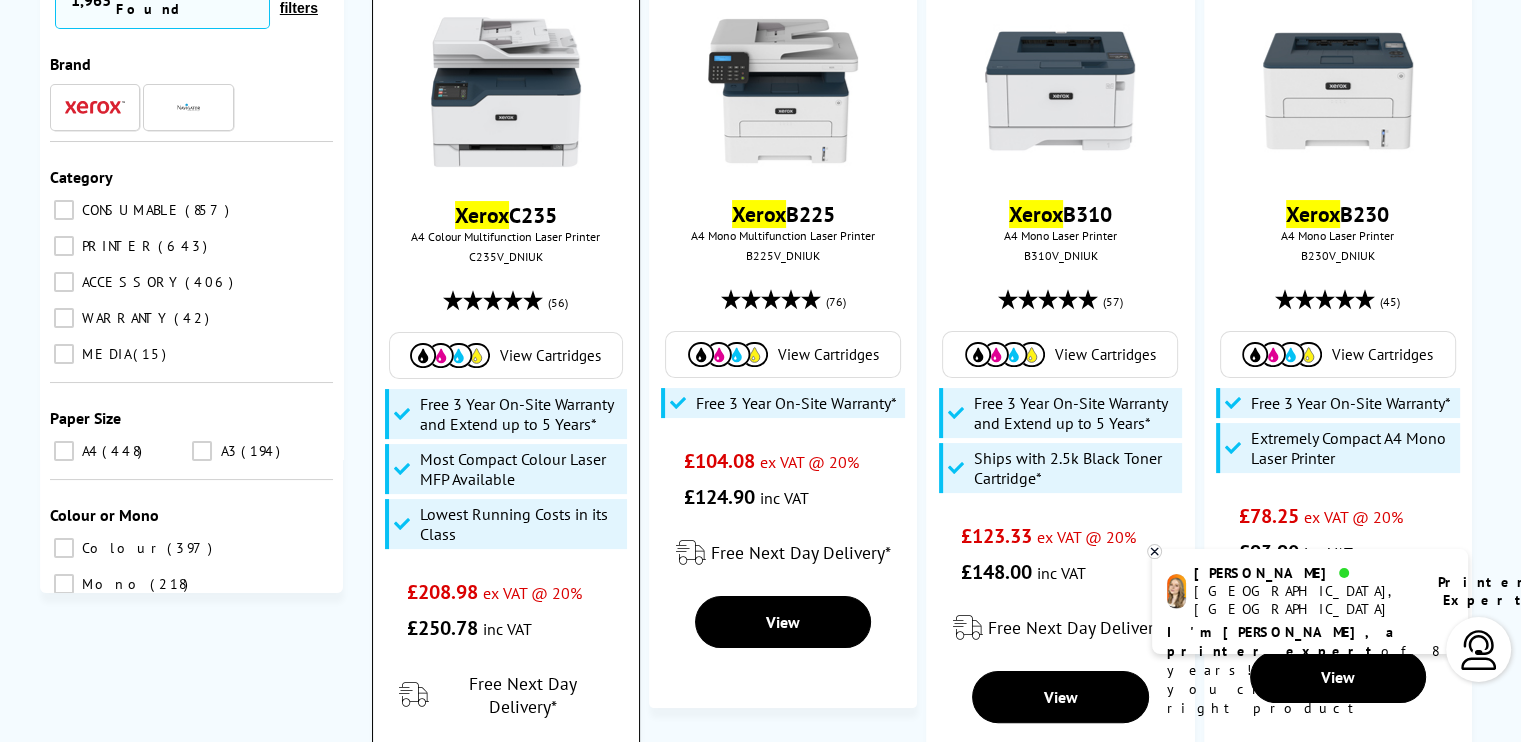 type on "xerox" 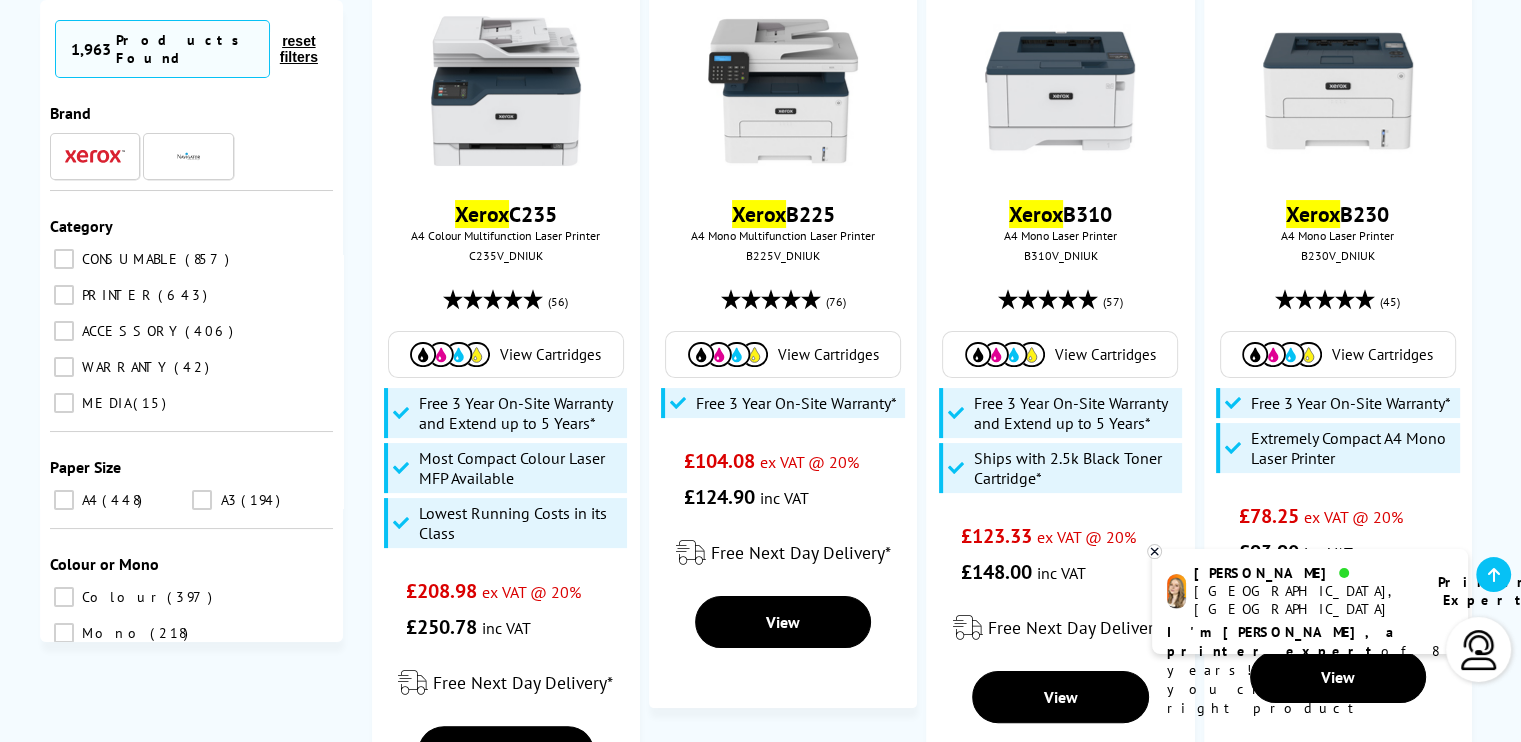 click at bounding box center (1479, 650) 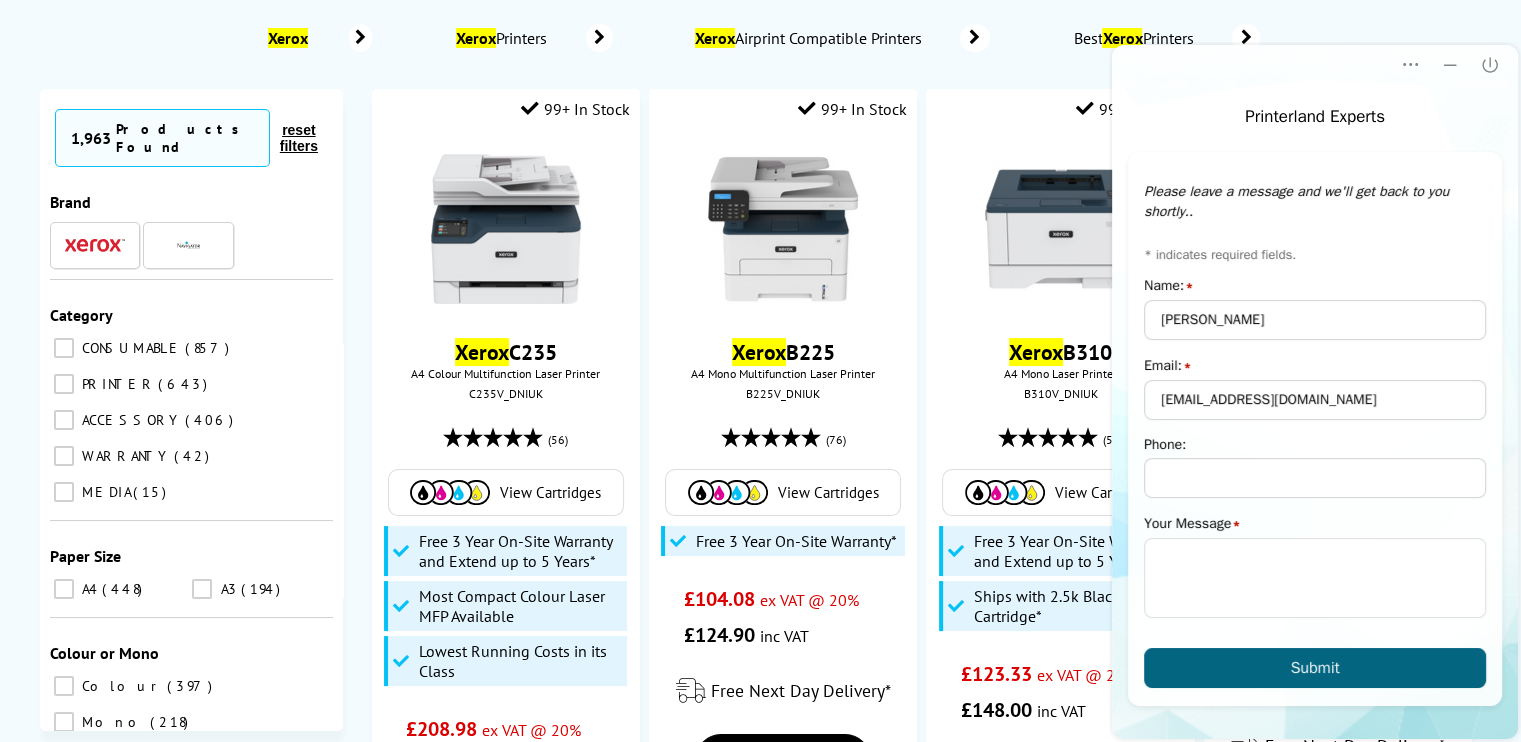scroll, scrollTop: 0, scrollLeft: 0, axis: both 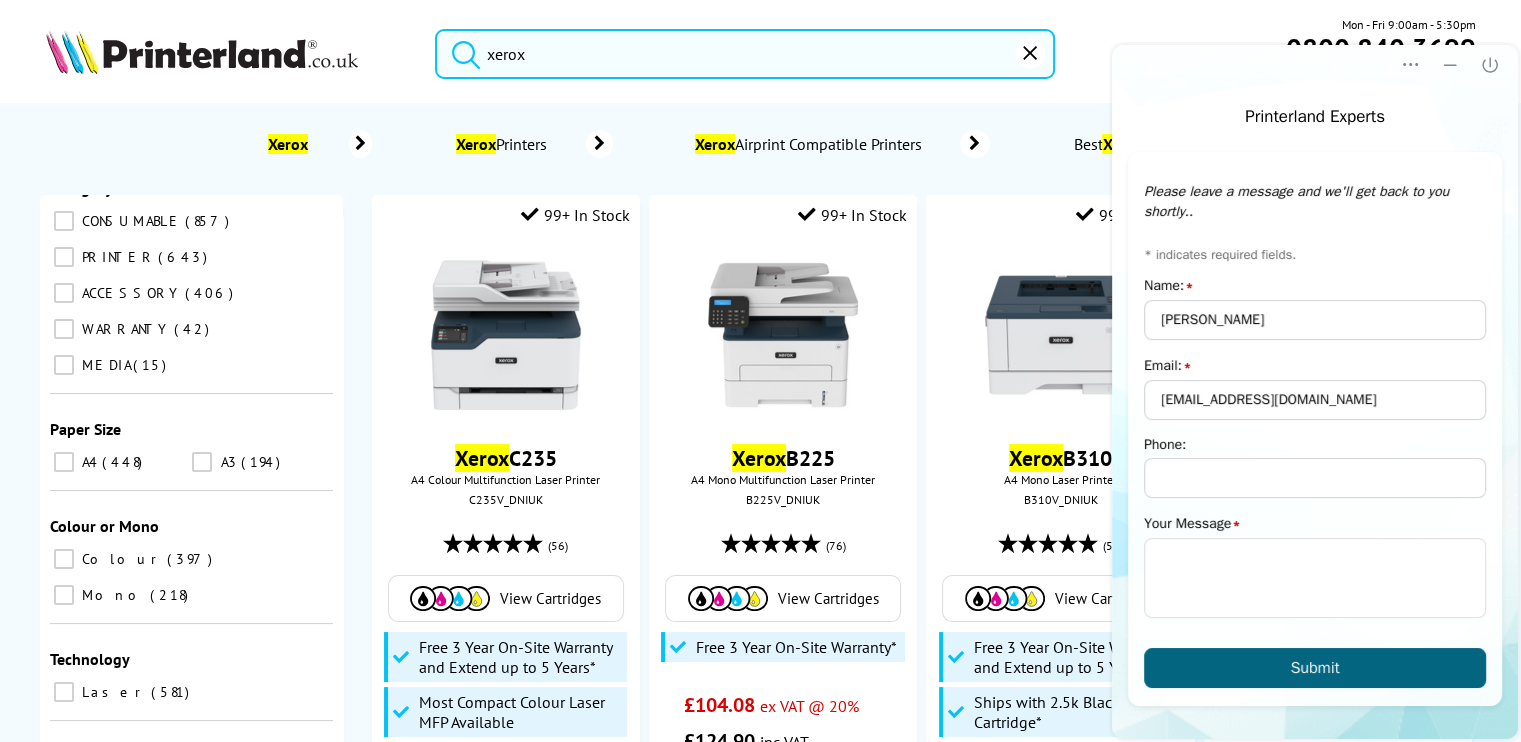 click on "A4   448" at bounding box center (64, 462) 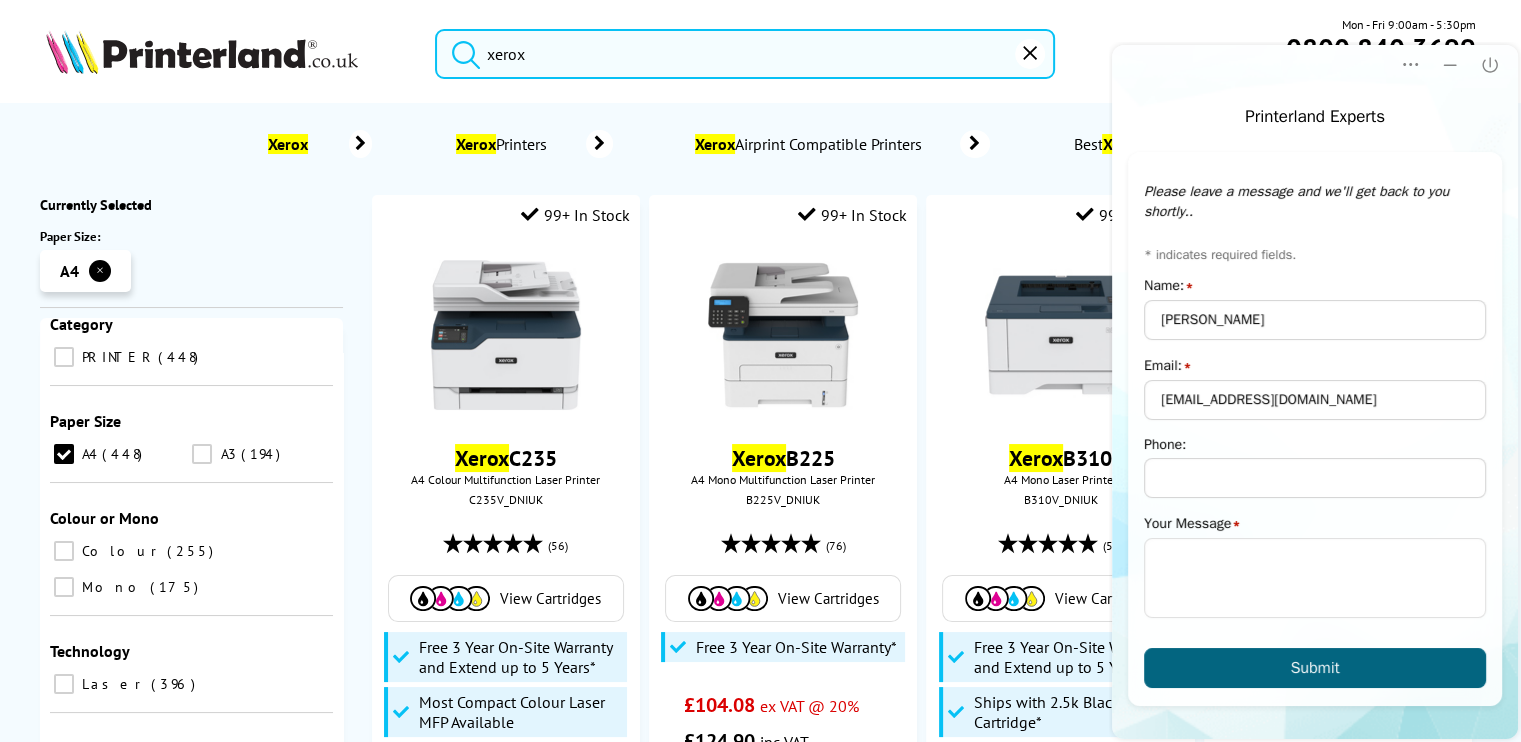 scroll, scrollTop: 225, scrollLeft: 0, axis: vertical 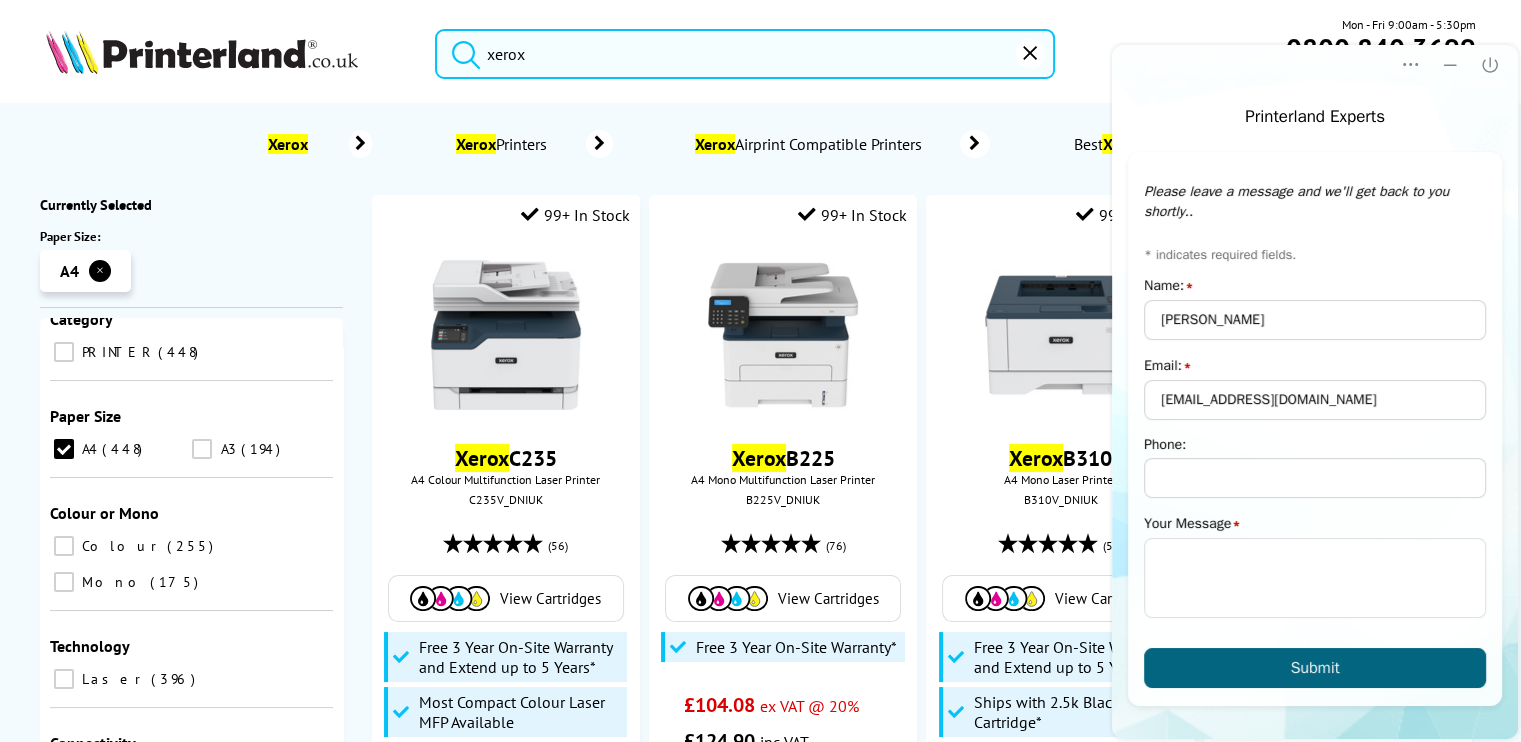 click on "Colour   255" at bounding box center (64, 546) 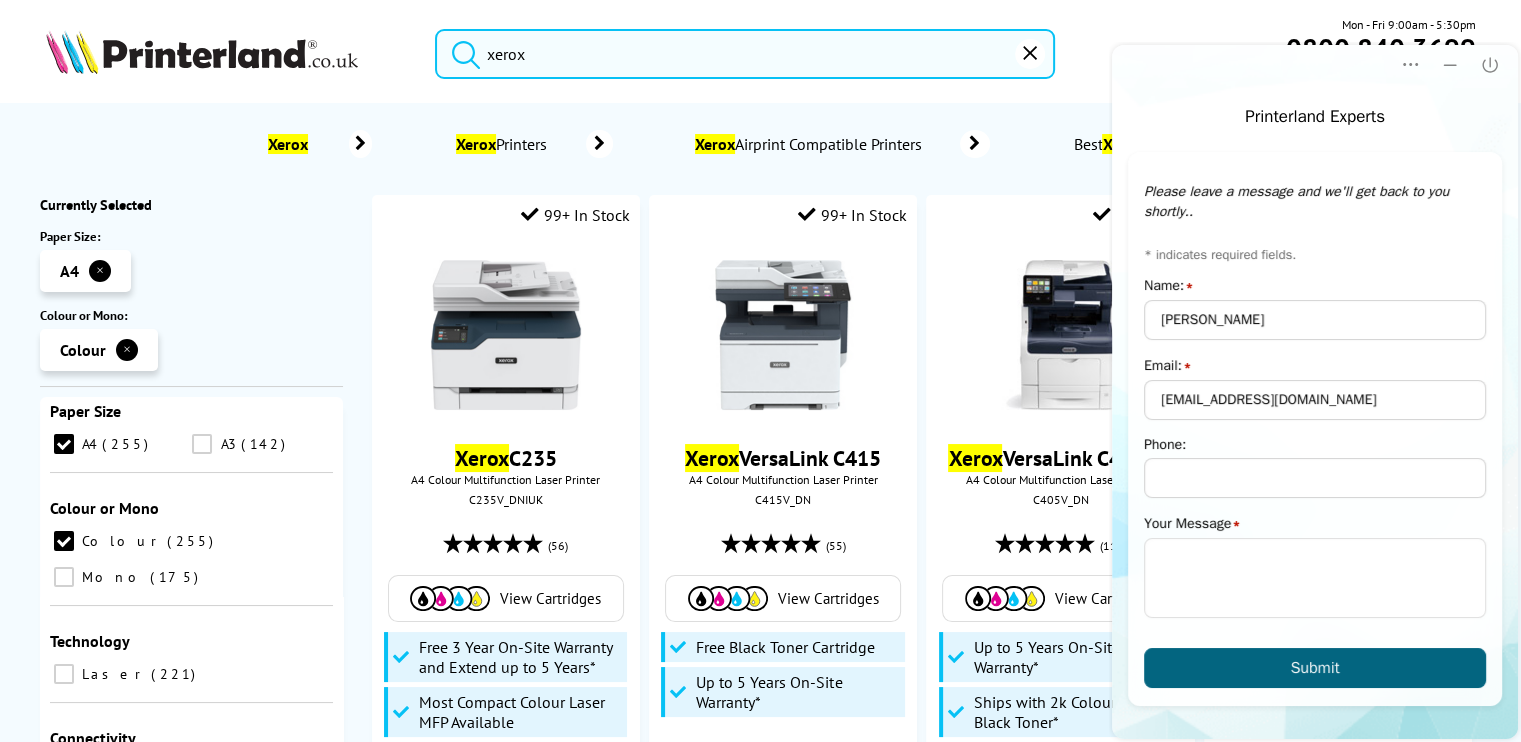 scroll, scrollTop: 311, scrollLeft: 0, axis: vertical 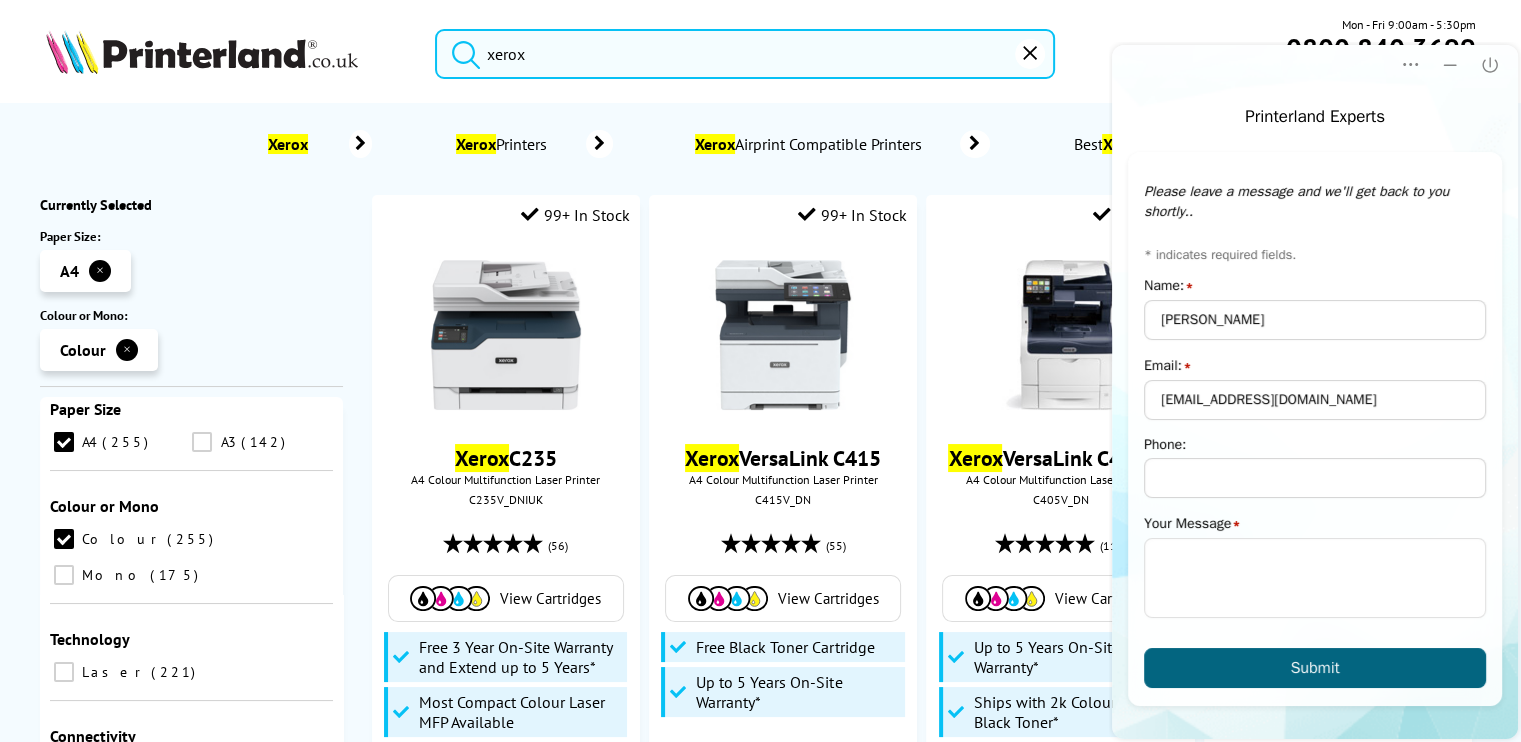 click on "Laser" at bounding box center (113, 672) 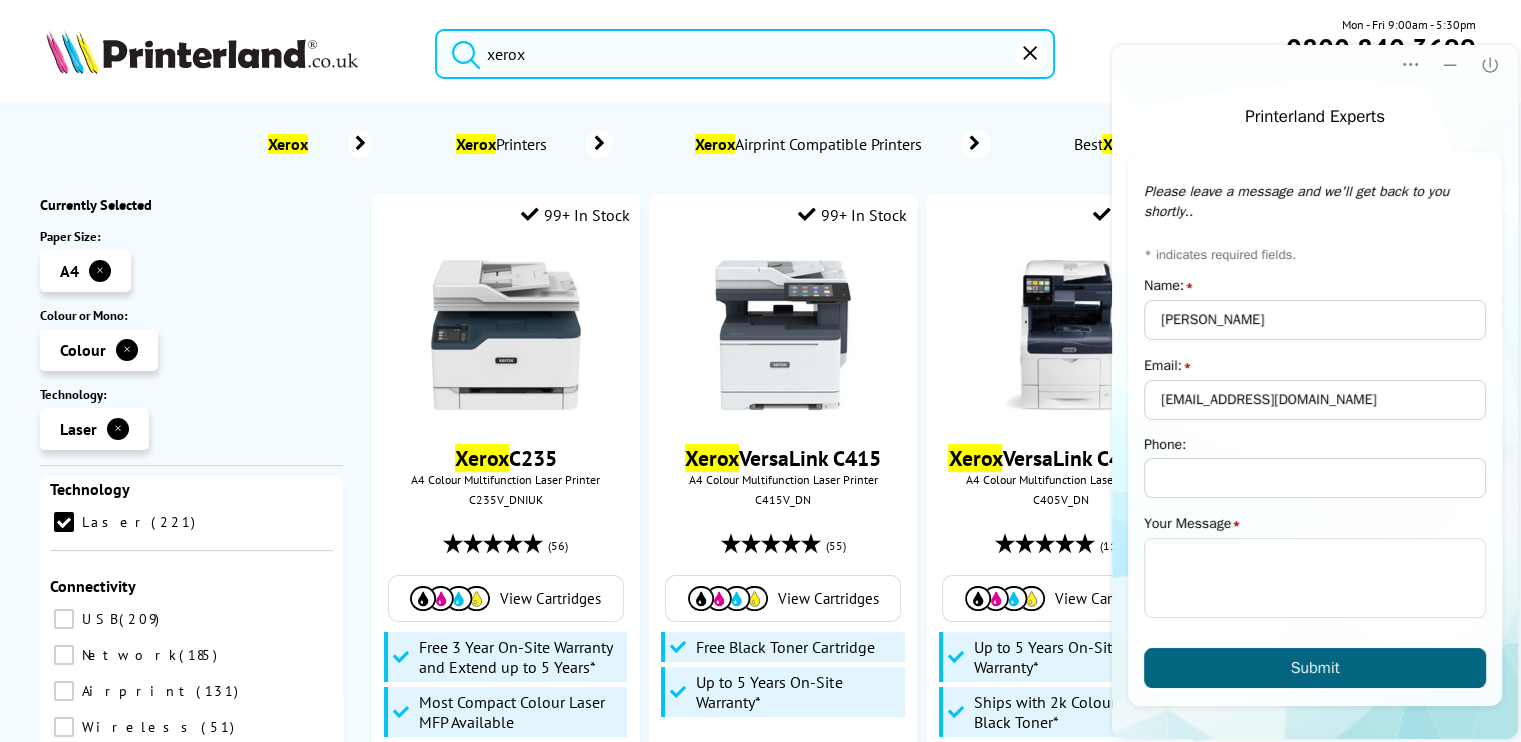 scroll, scrollTop: 552, scrollLeft: 0, axis: vertical 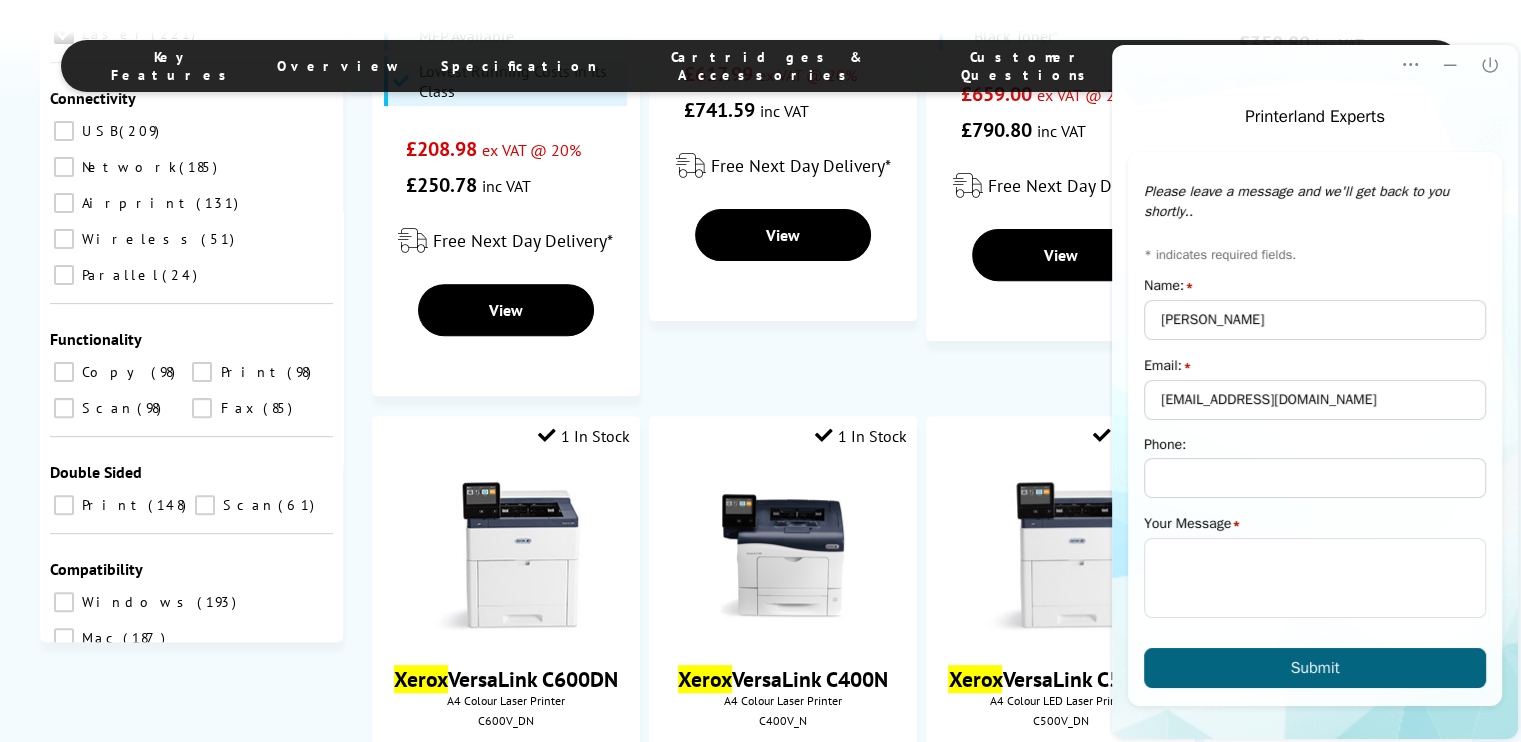 click on "Scan   61" at bounding box center (205, 505) 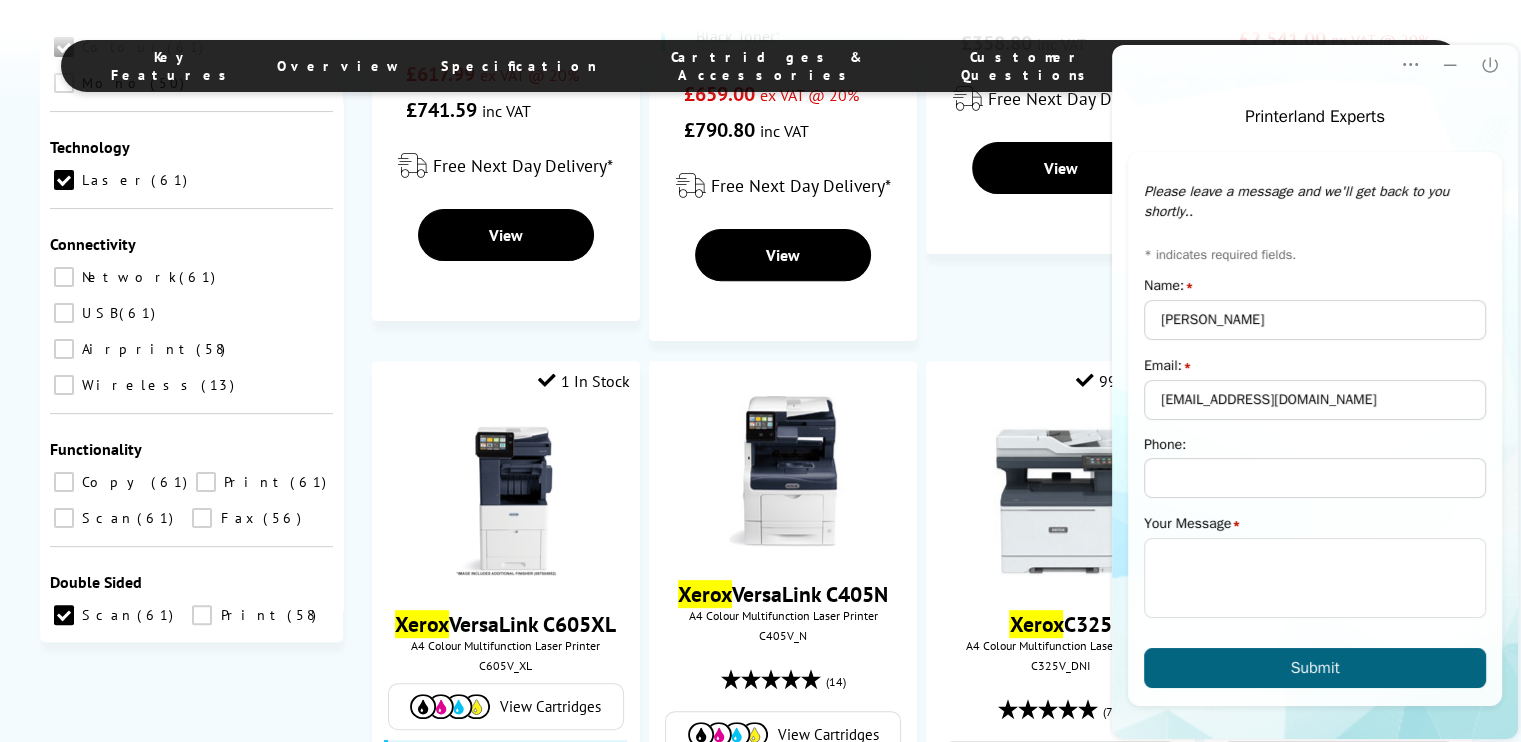 scroll, scrollTop: 413, scrollLeft: 0, axis: vertical 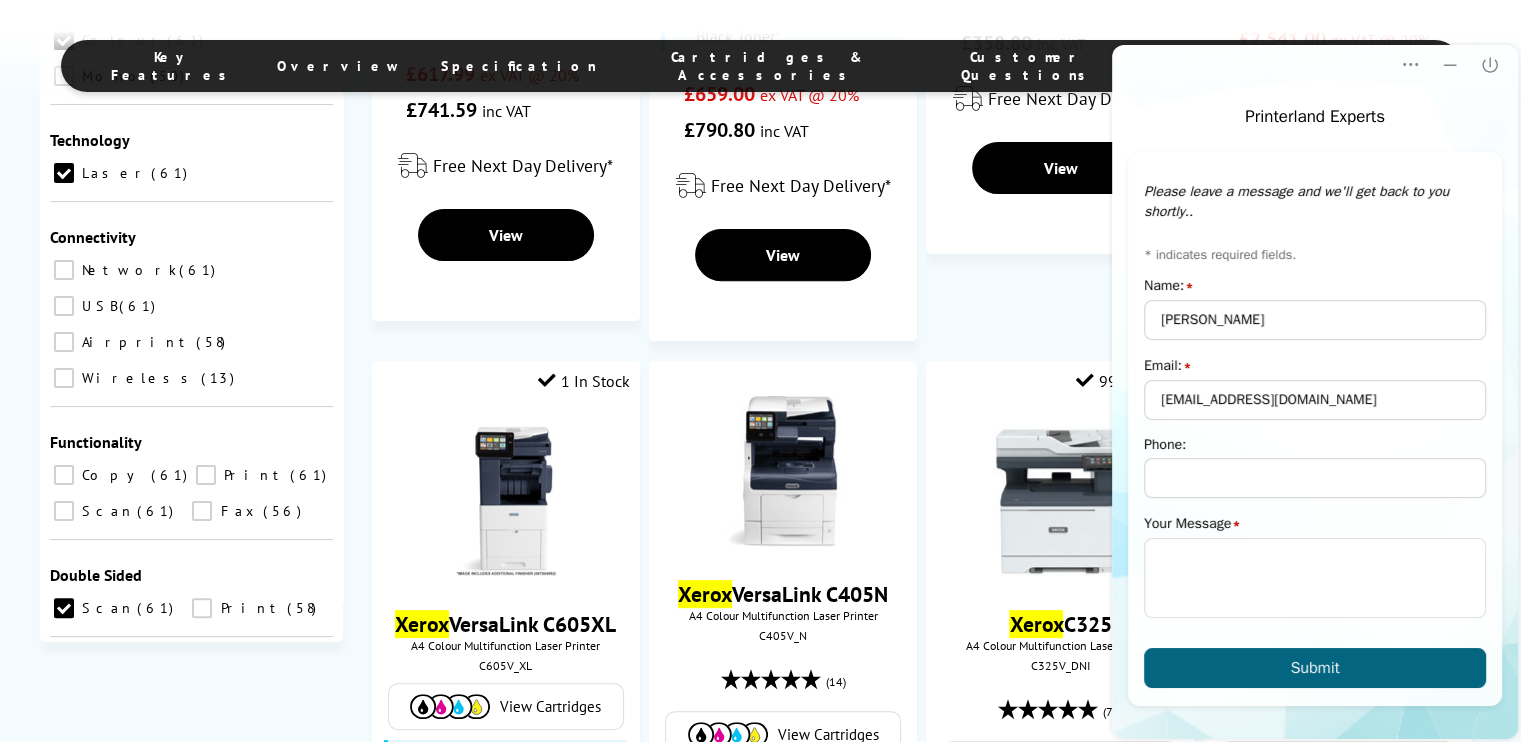 click on "Print" at bounding box center (249, 608) 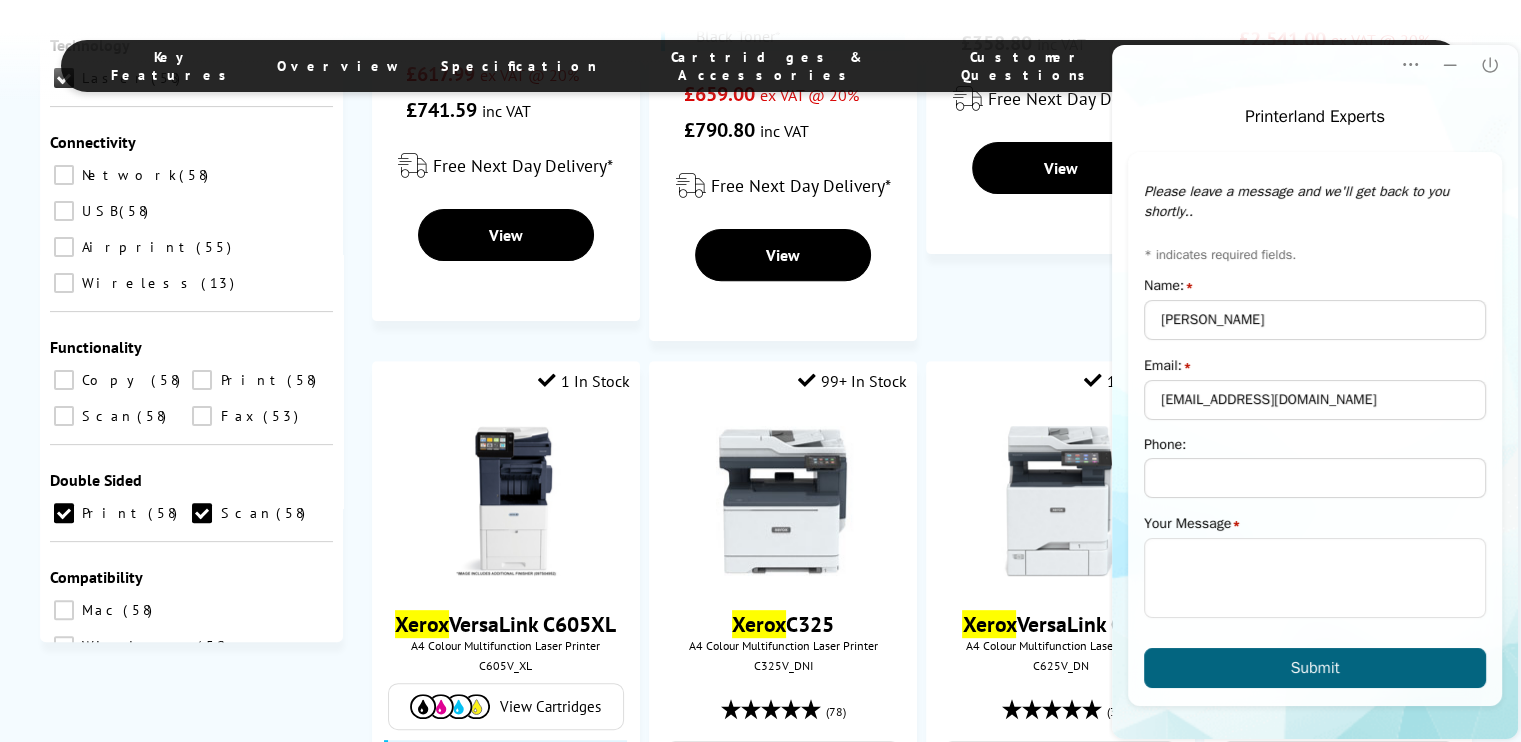 scroll, scrollTop: 512, scrollLeft: 0, axis: vertical 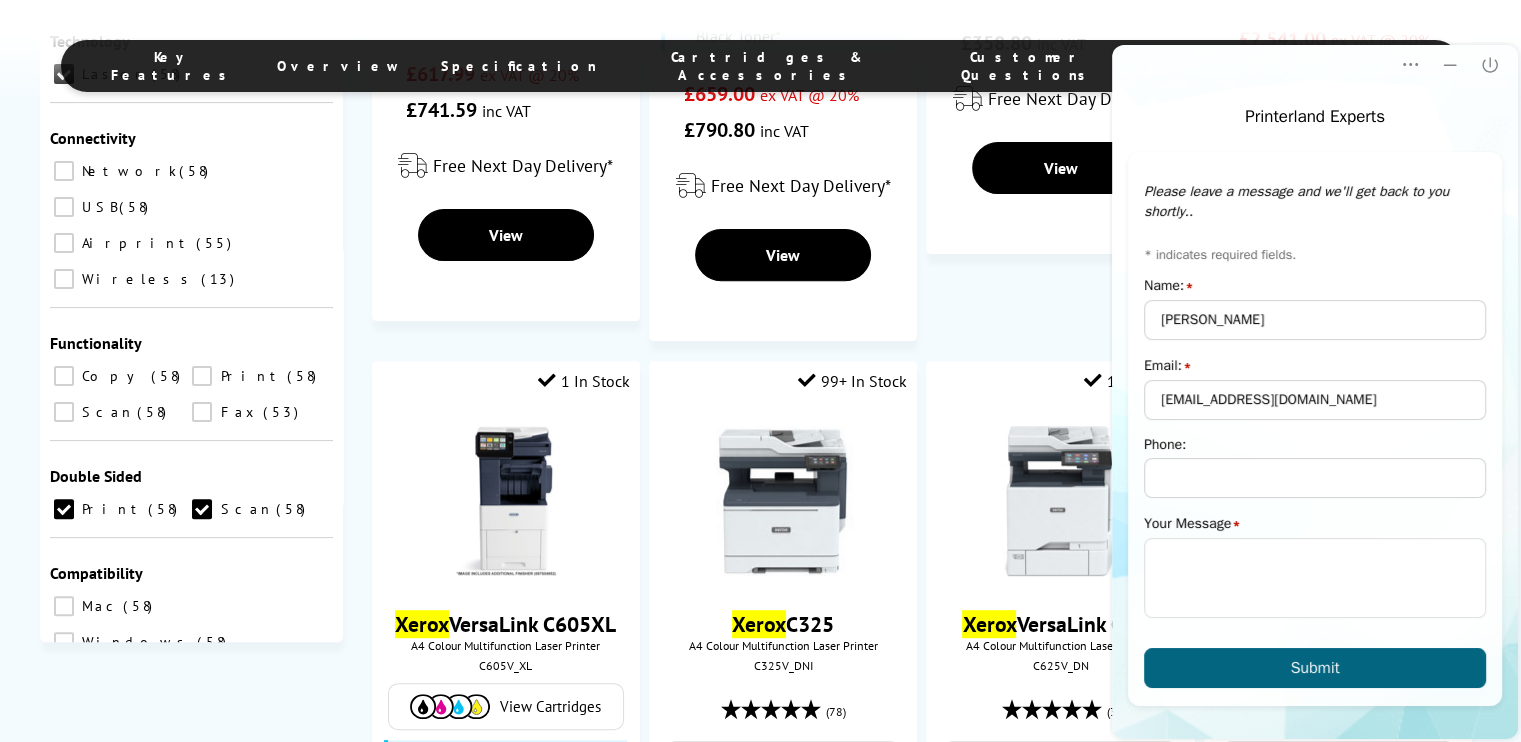 click at bounding box center [208, 750] 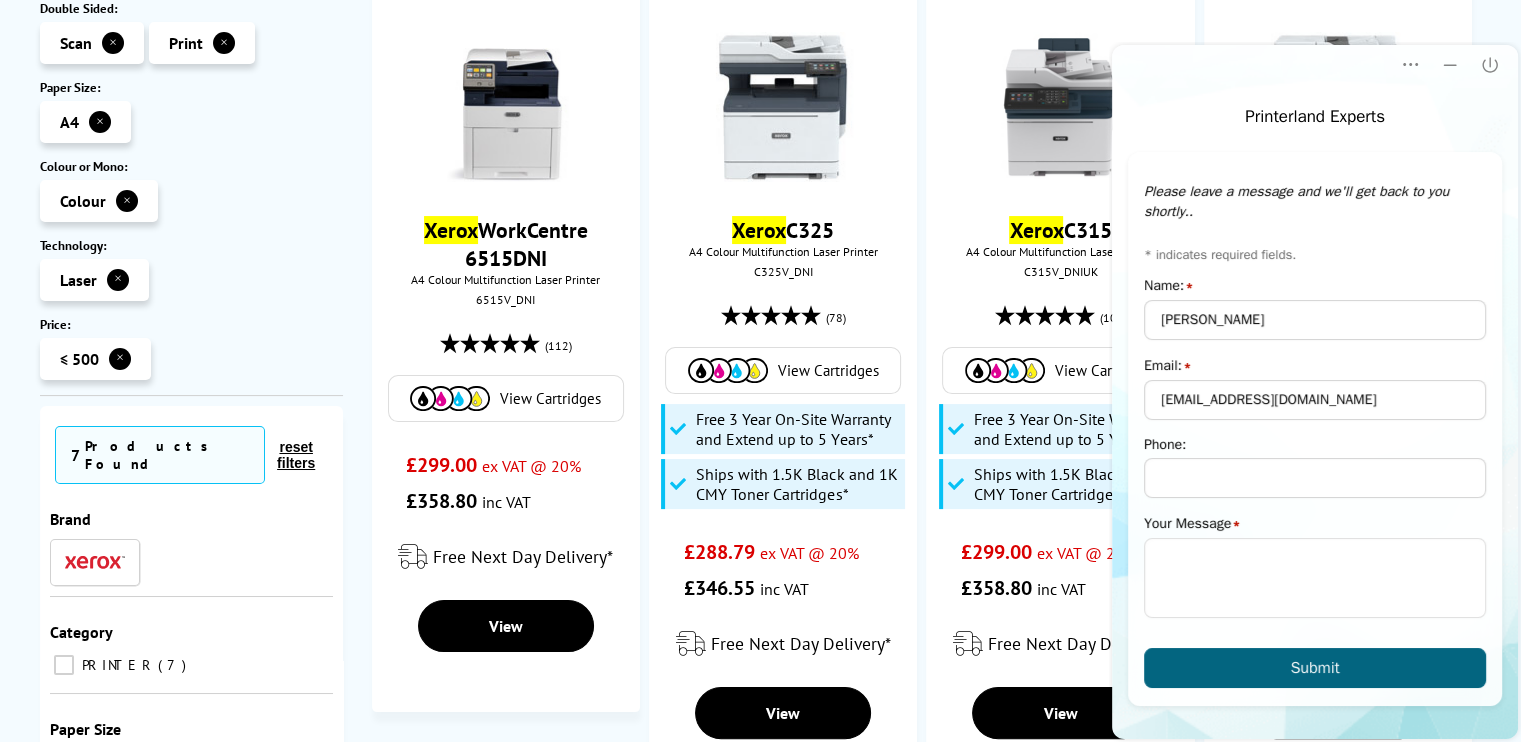 scroll, scrollTop: 0, scrollLeft: 0, axis: both 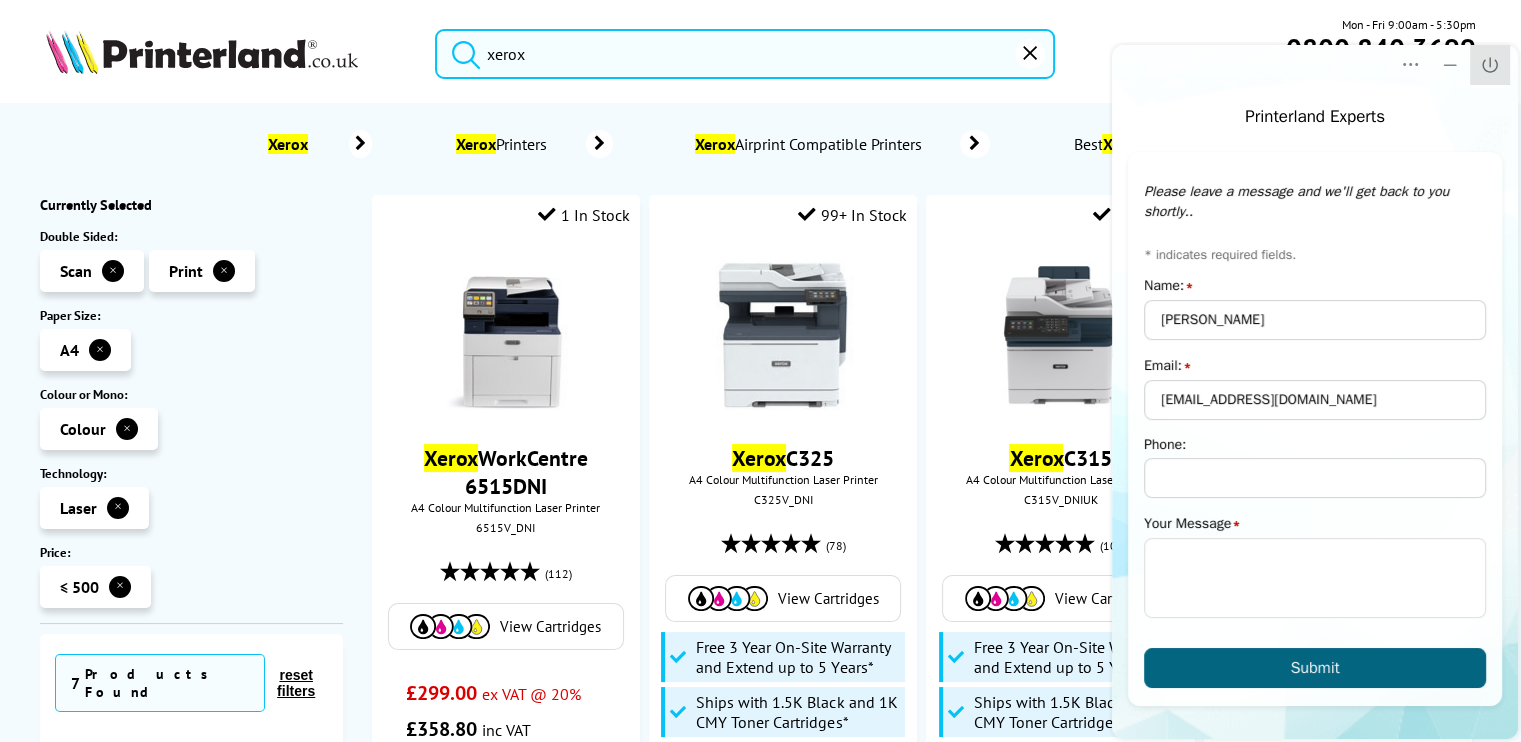 click 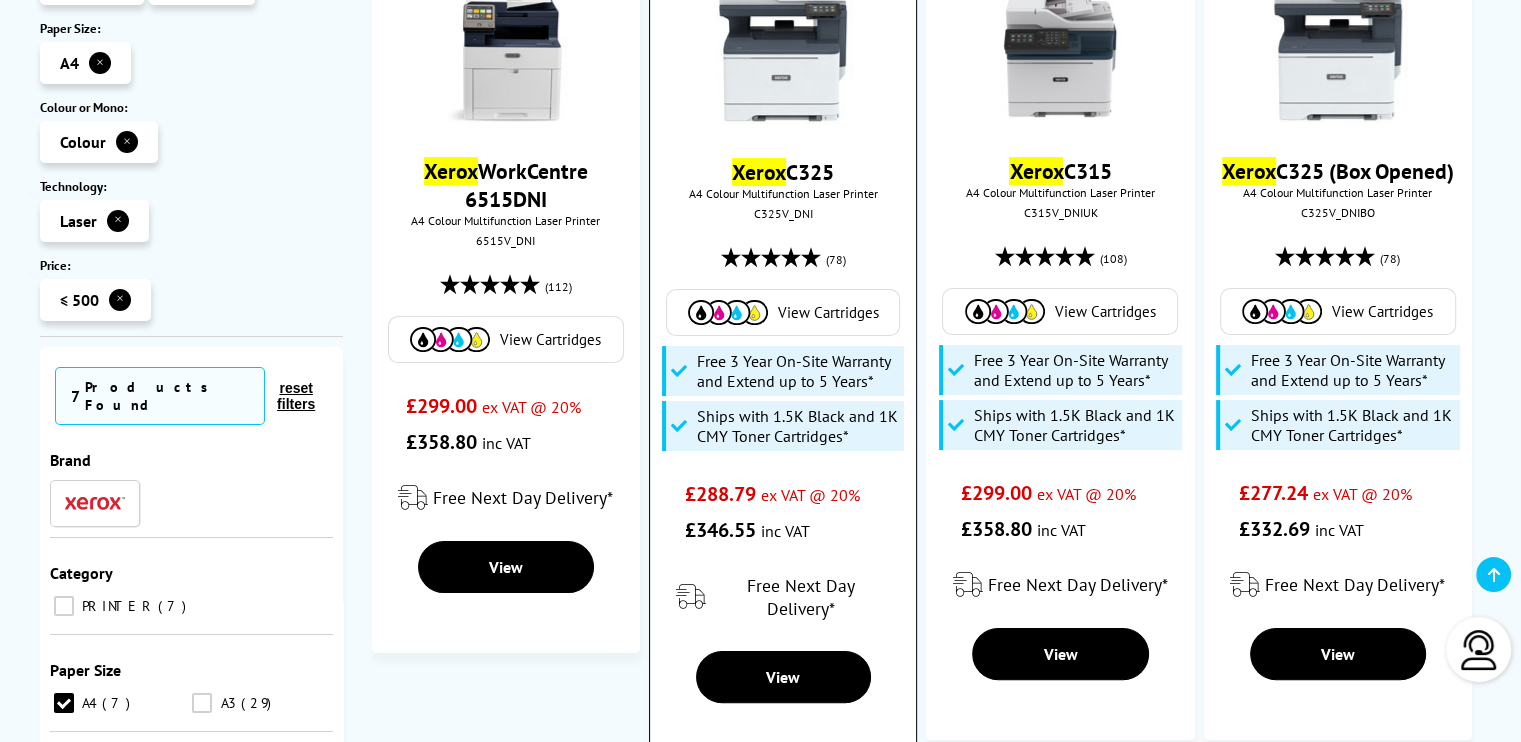 scroll, scrollTop: 303, scrollLeft: 0, axis: vertical 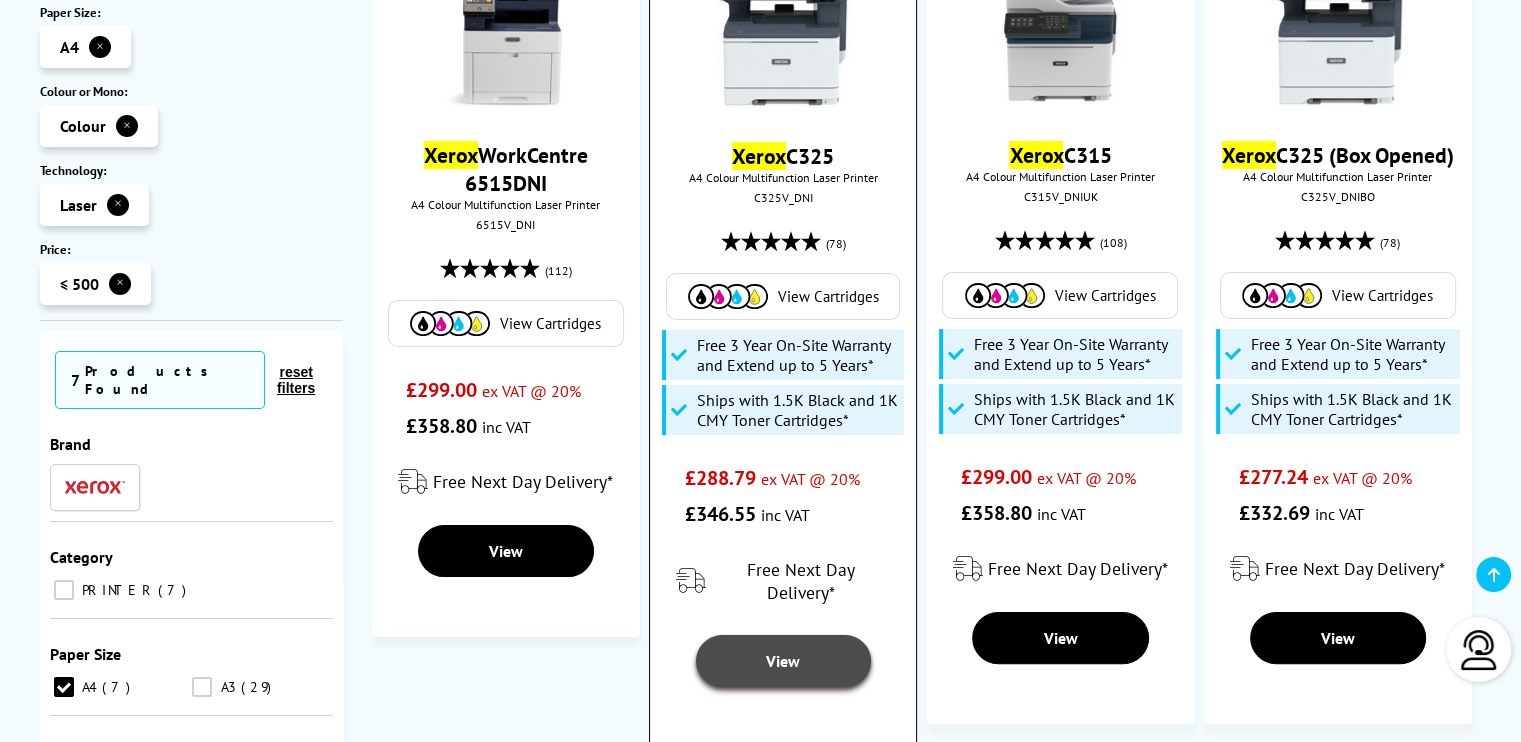 click on "View" at bounding box center [783, 661] 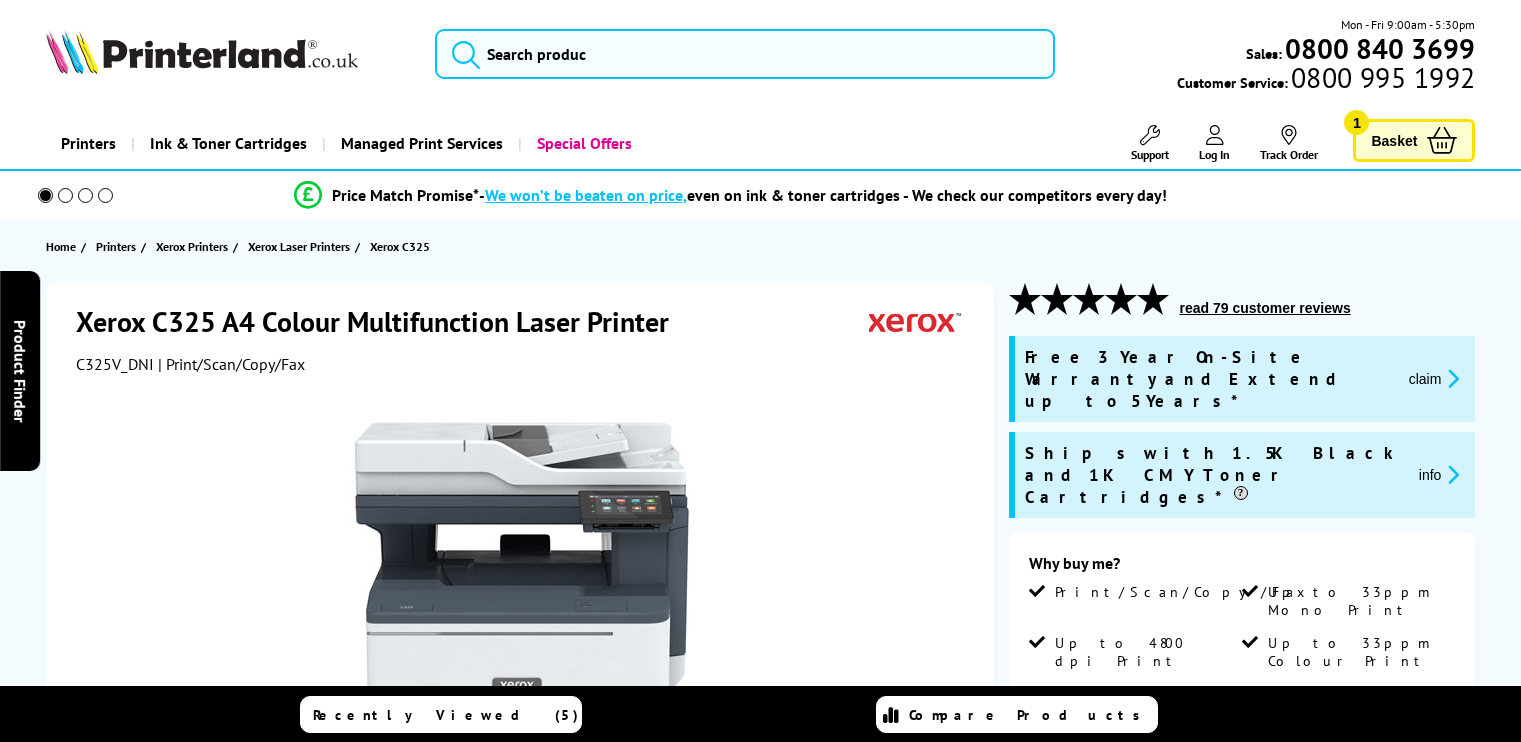 scroll, scrollTop: 0, scrollLeft: 0, axis: both 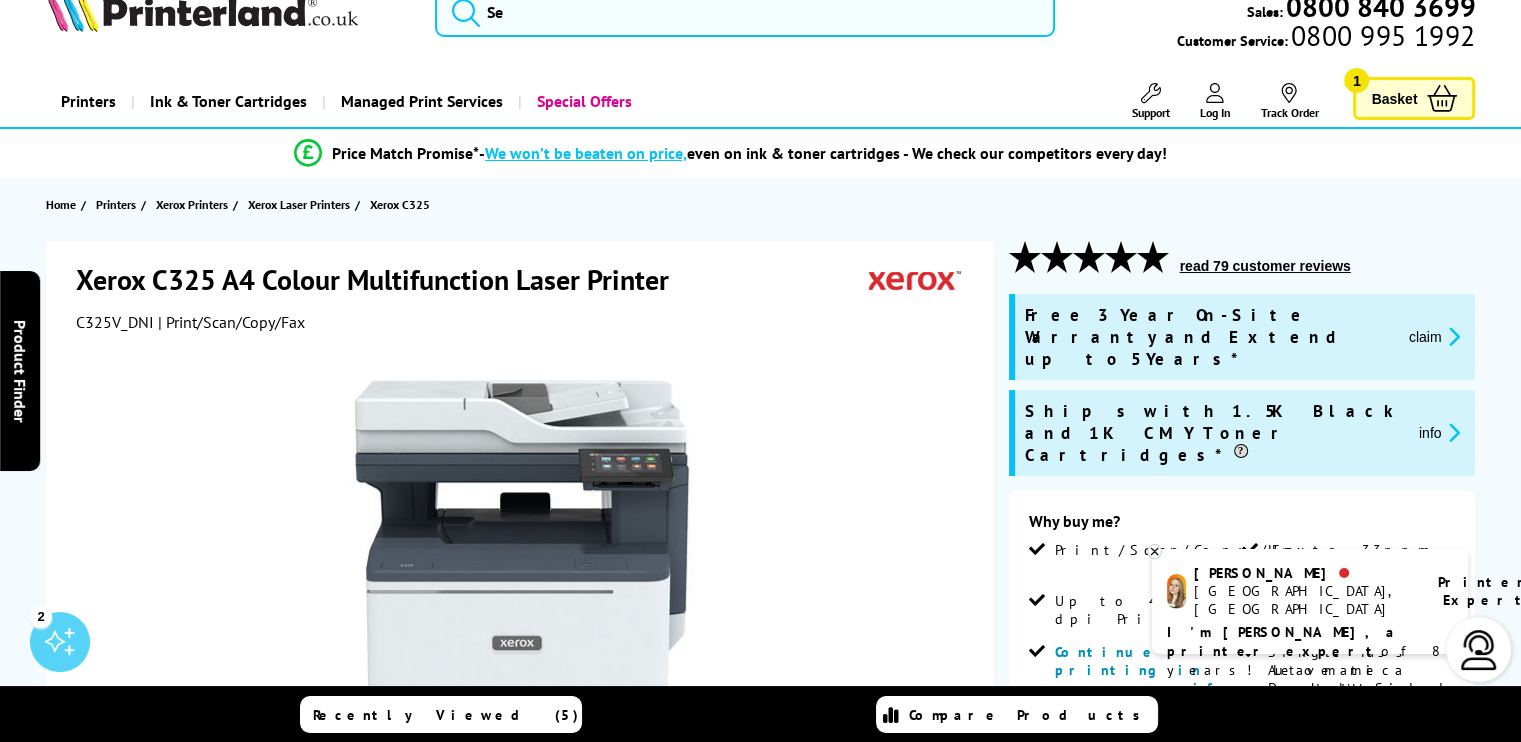 click 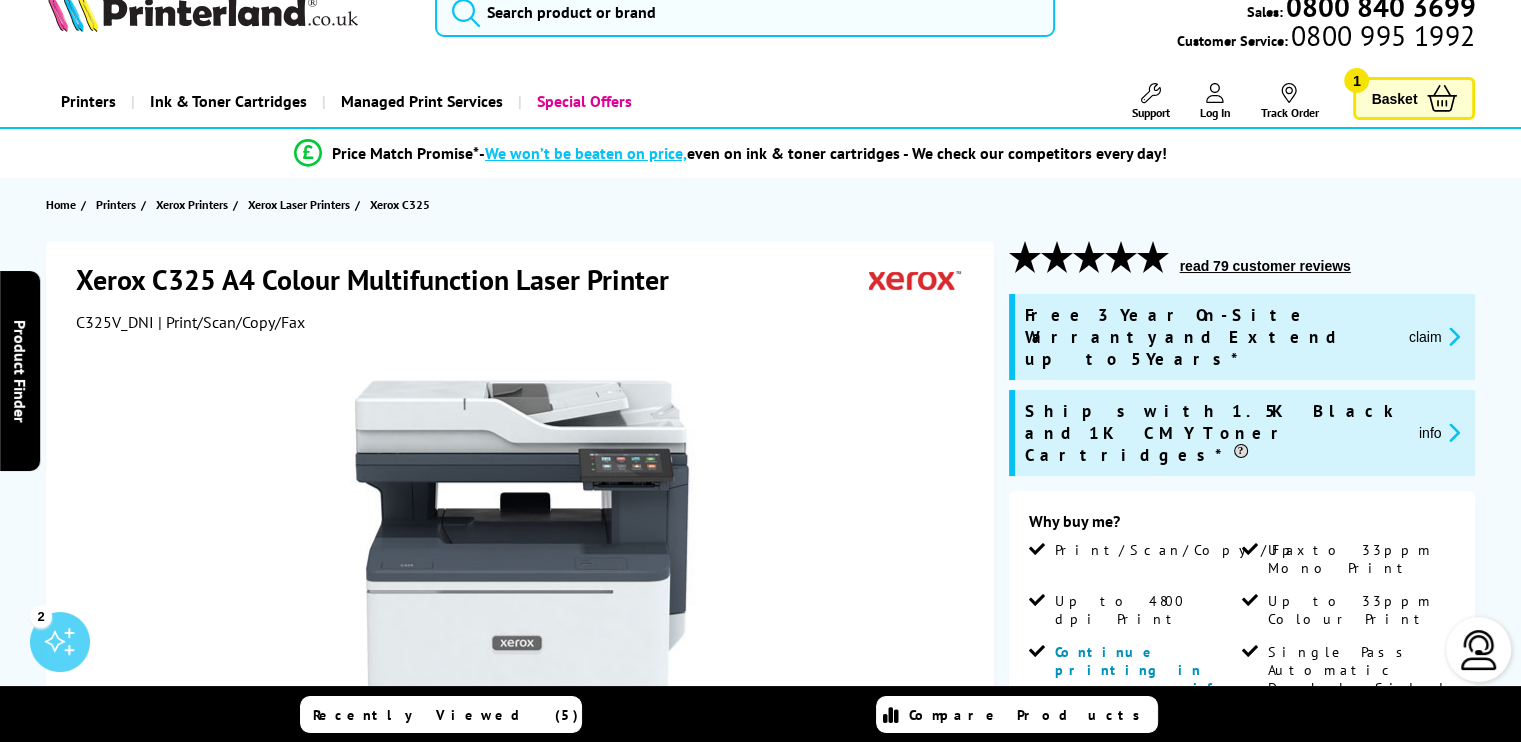 click on "read 79 customer reviews" at bounding box center [1265, 266] 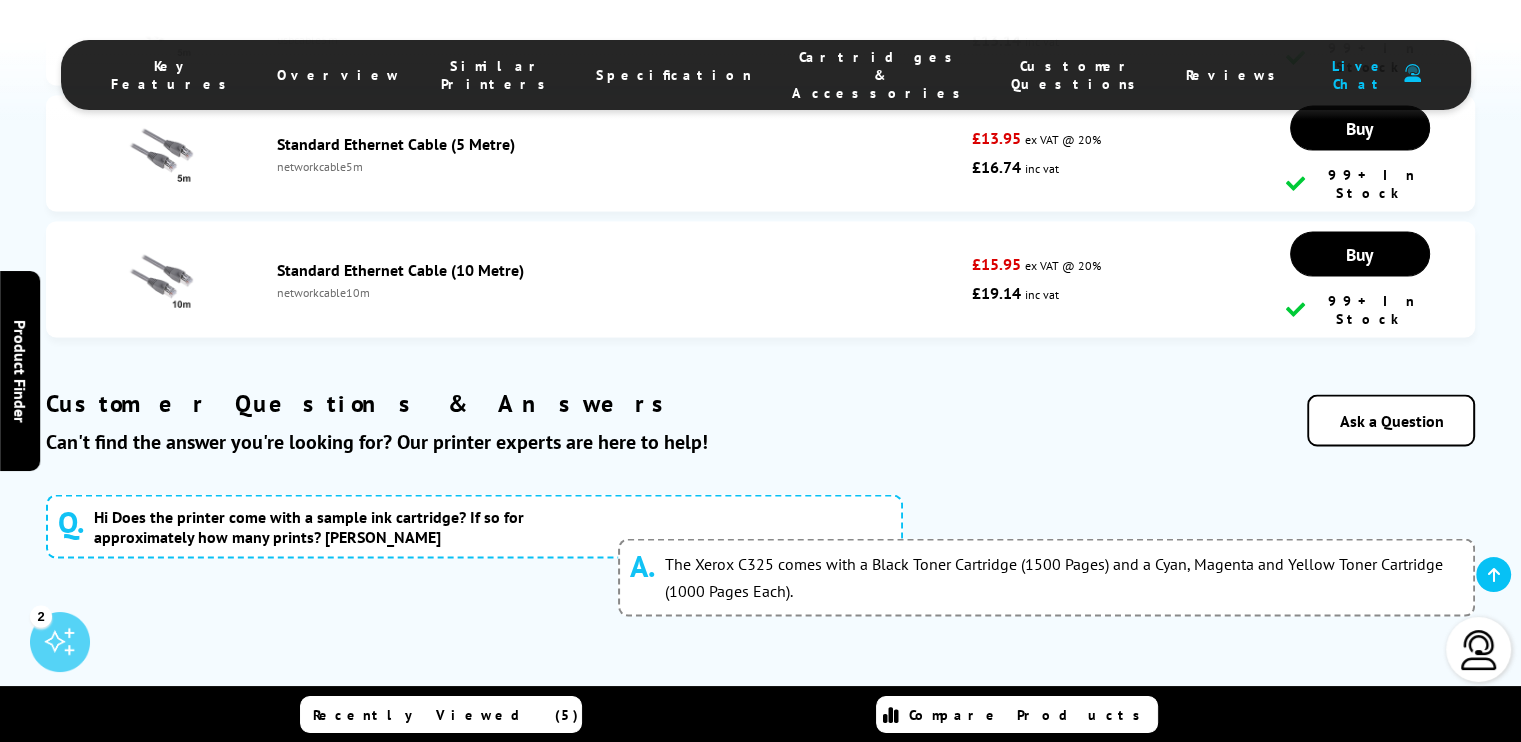 scroll, scrollTop: 11348, scrollLeft: 0, axis: vertical 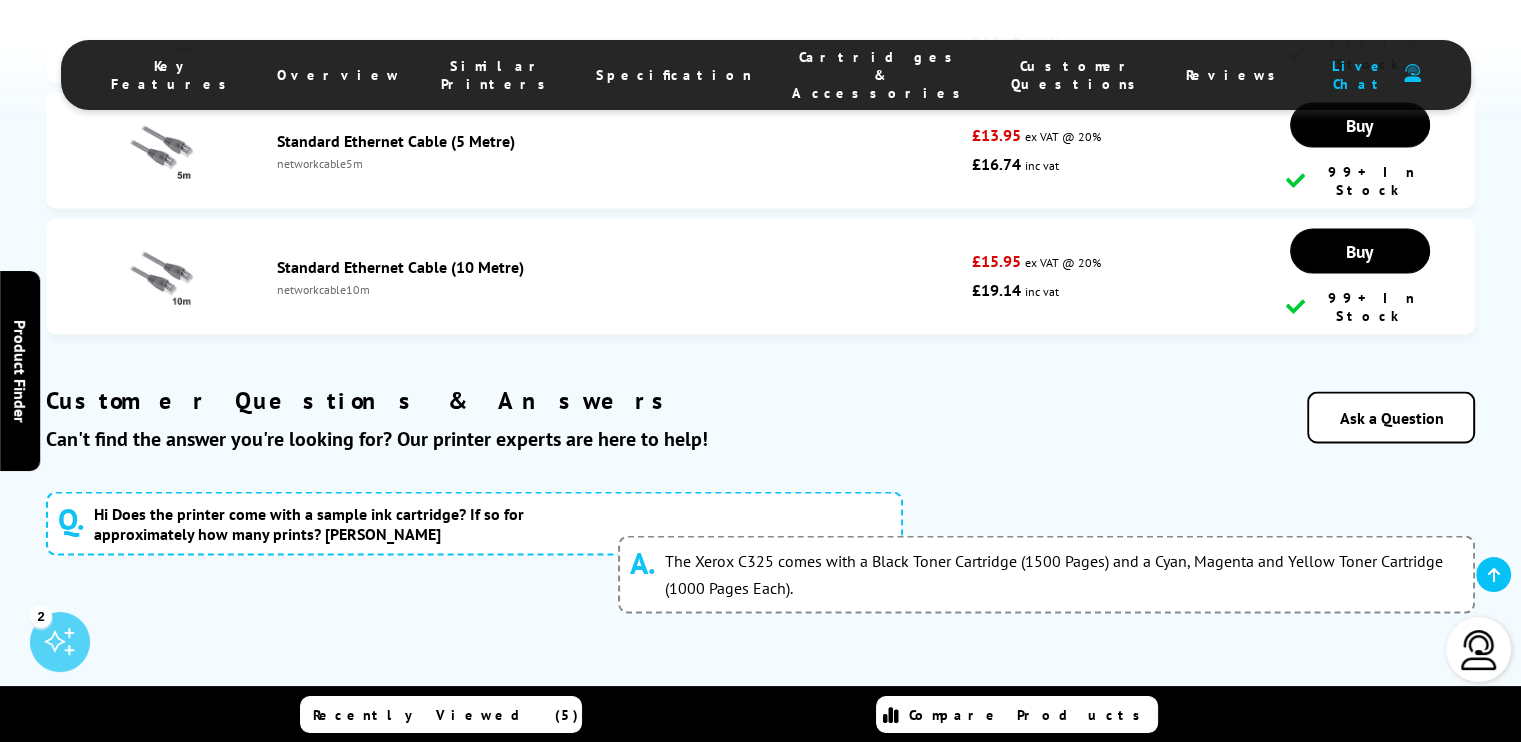 type 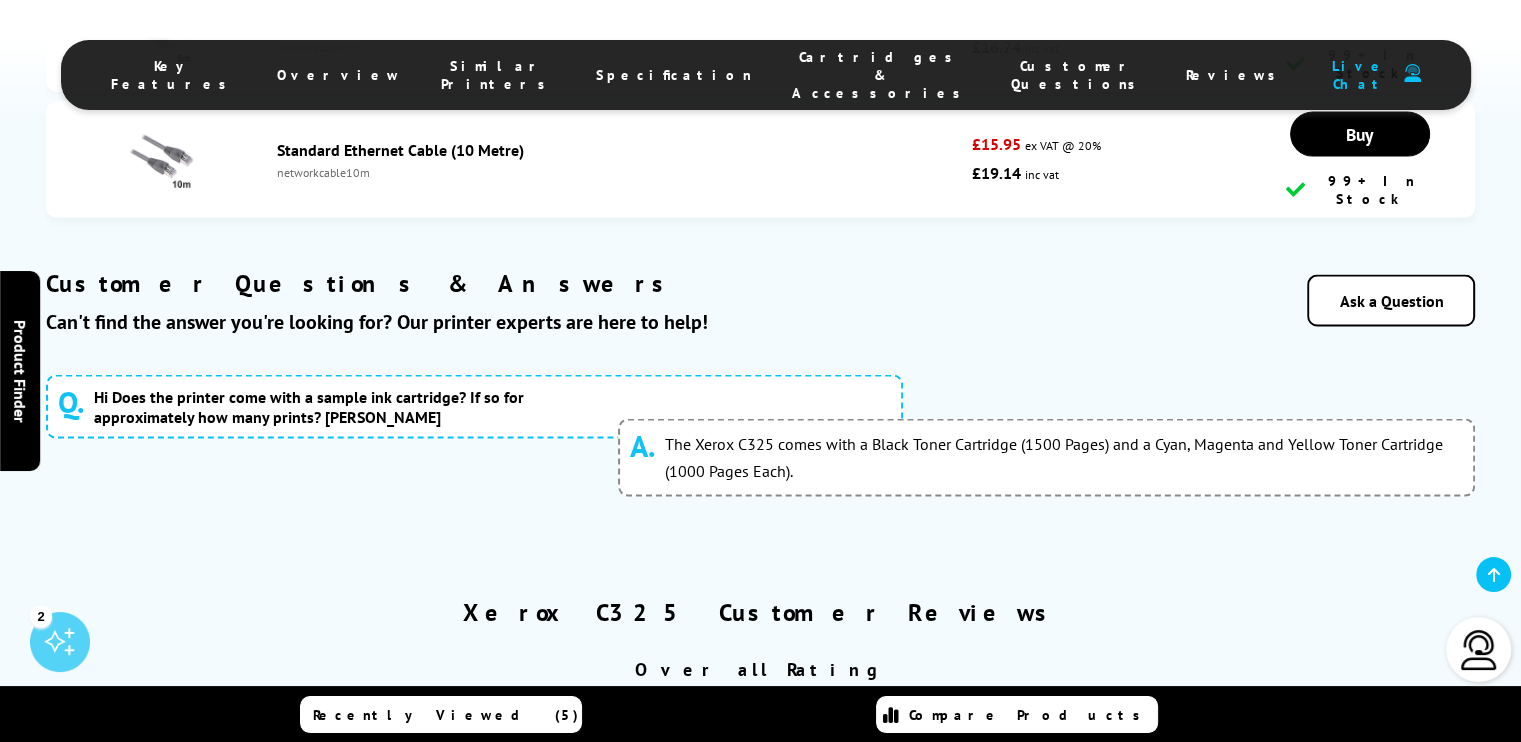 scroll, scrollTop: 11465, scrollLeft: 0, axis: vertical 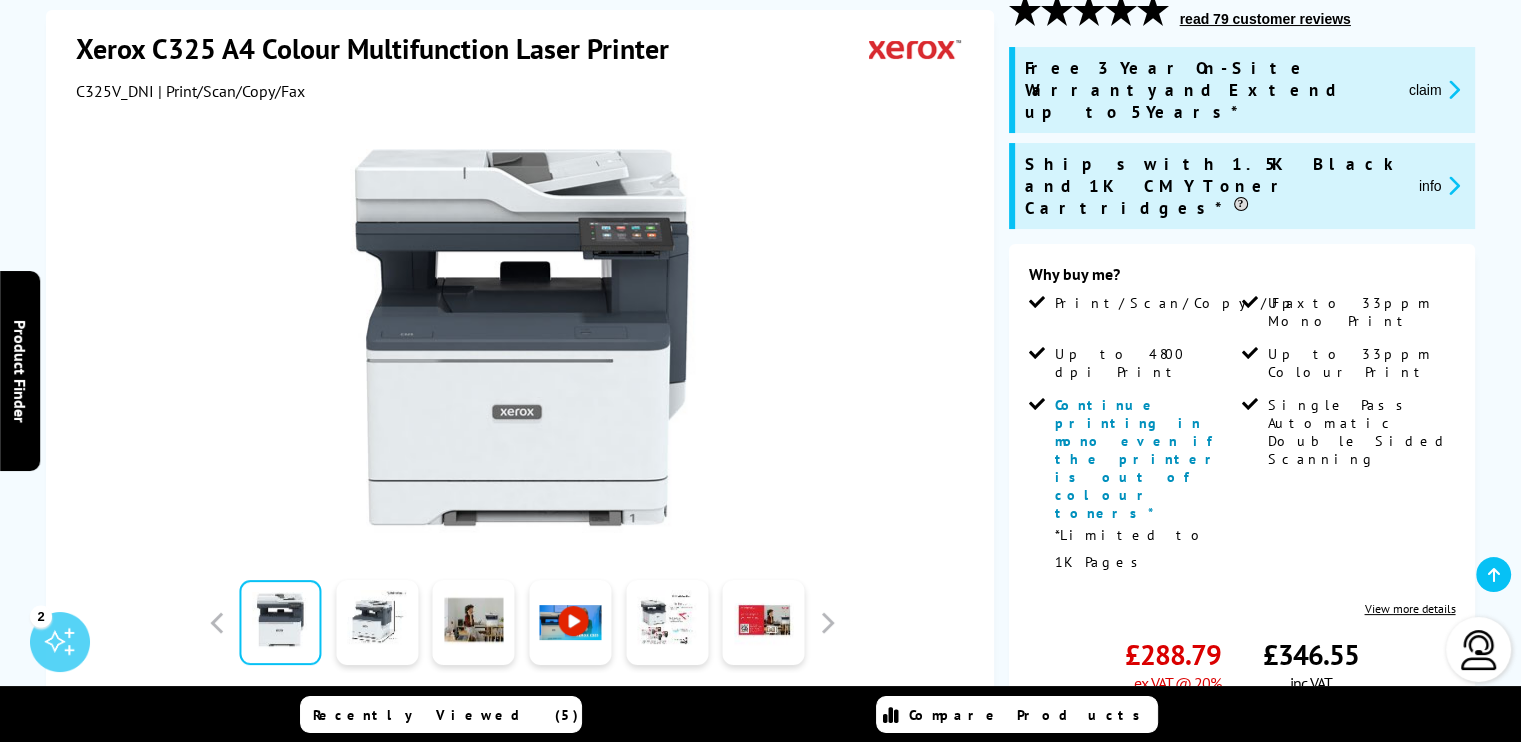 click on "View more details" at bounding box center [1409, 608] 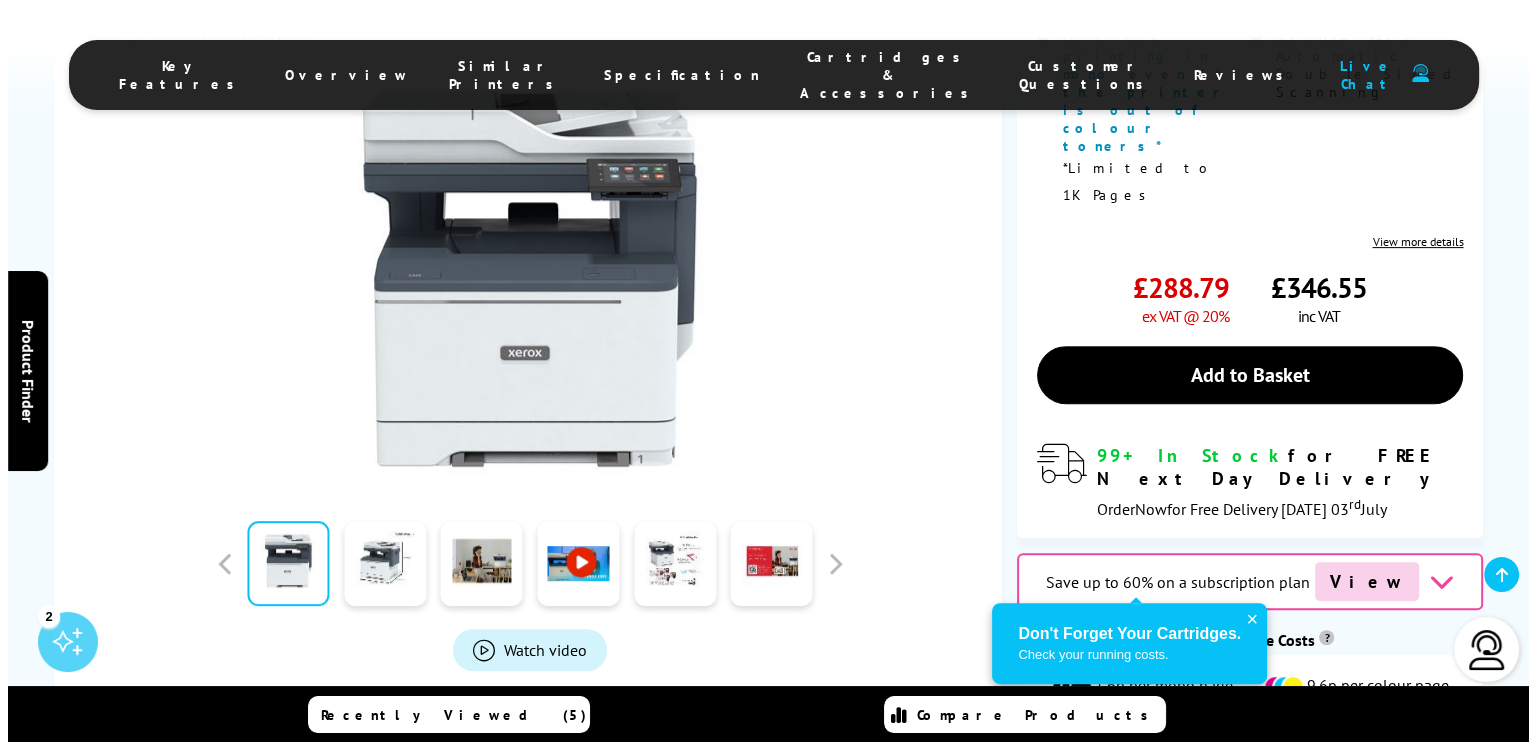 scroll, scrollTop: 658, scrollLeft: 0, axis: vertical 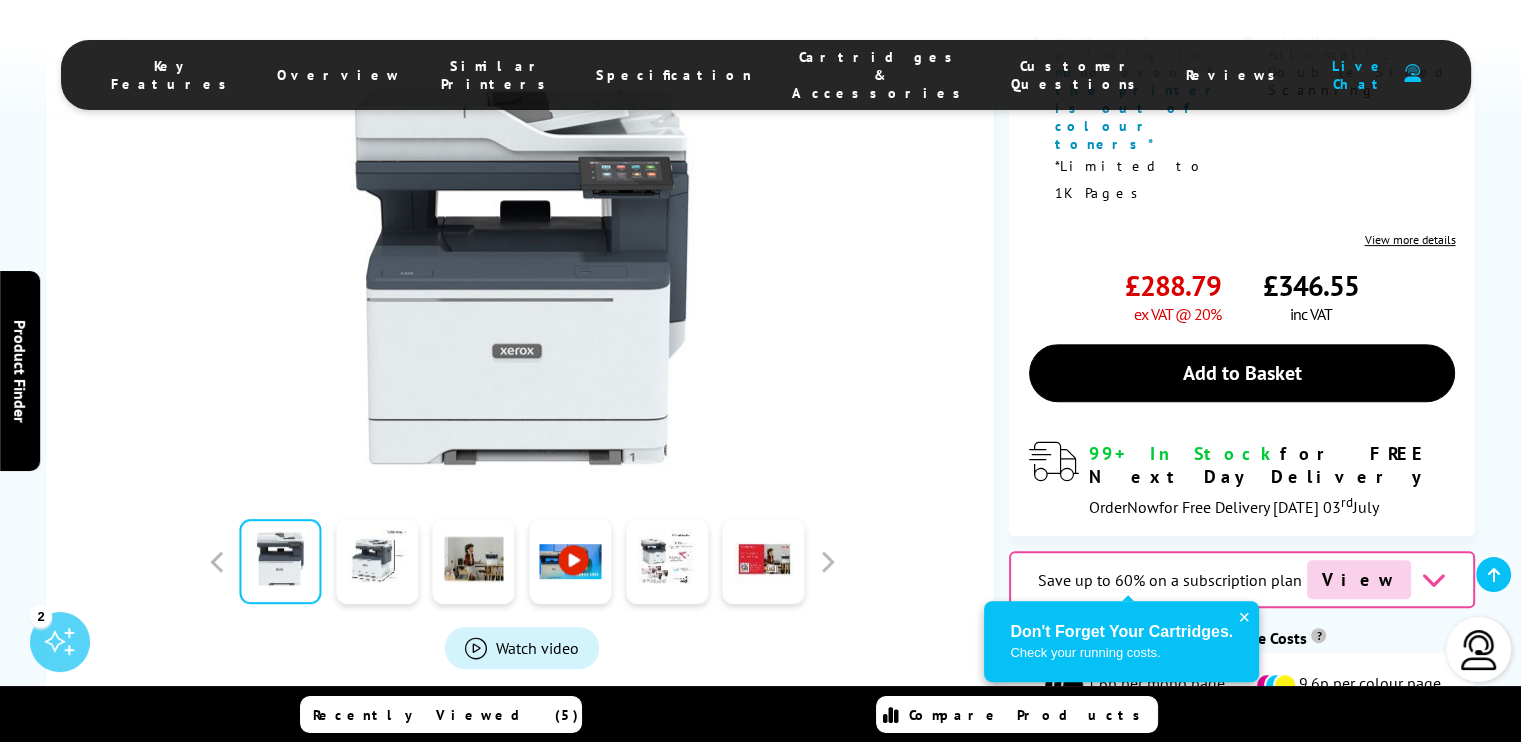click on "Watch video" at bounding box center (537, 648) 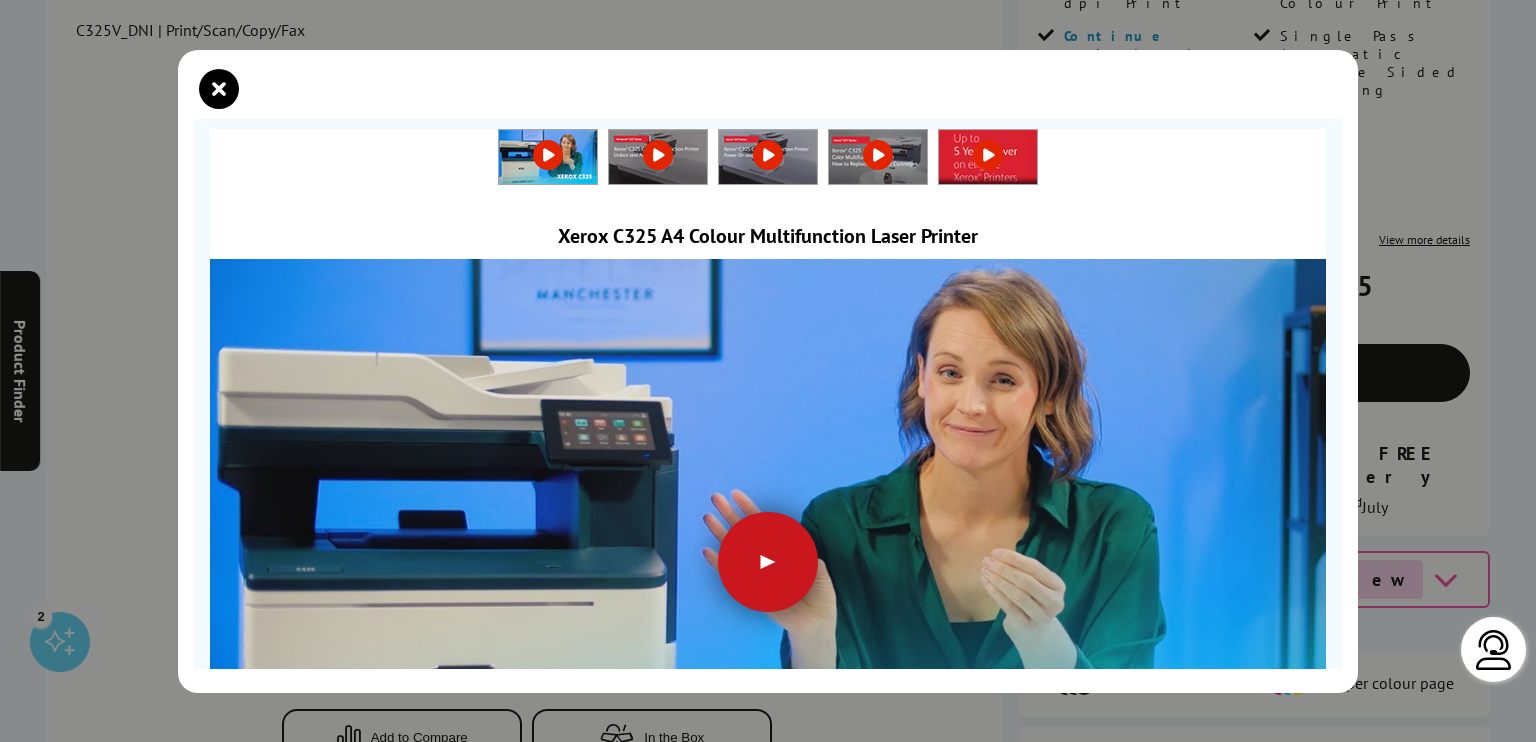 click at bounding box center [768, 562] 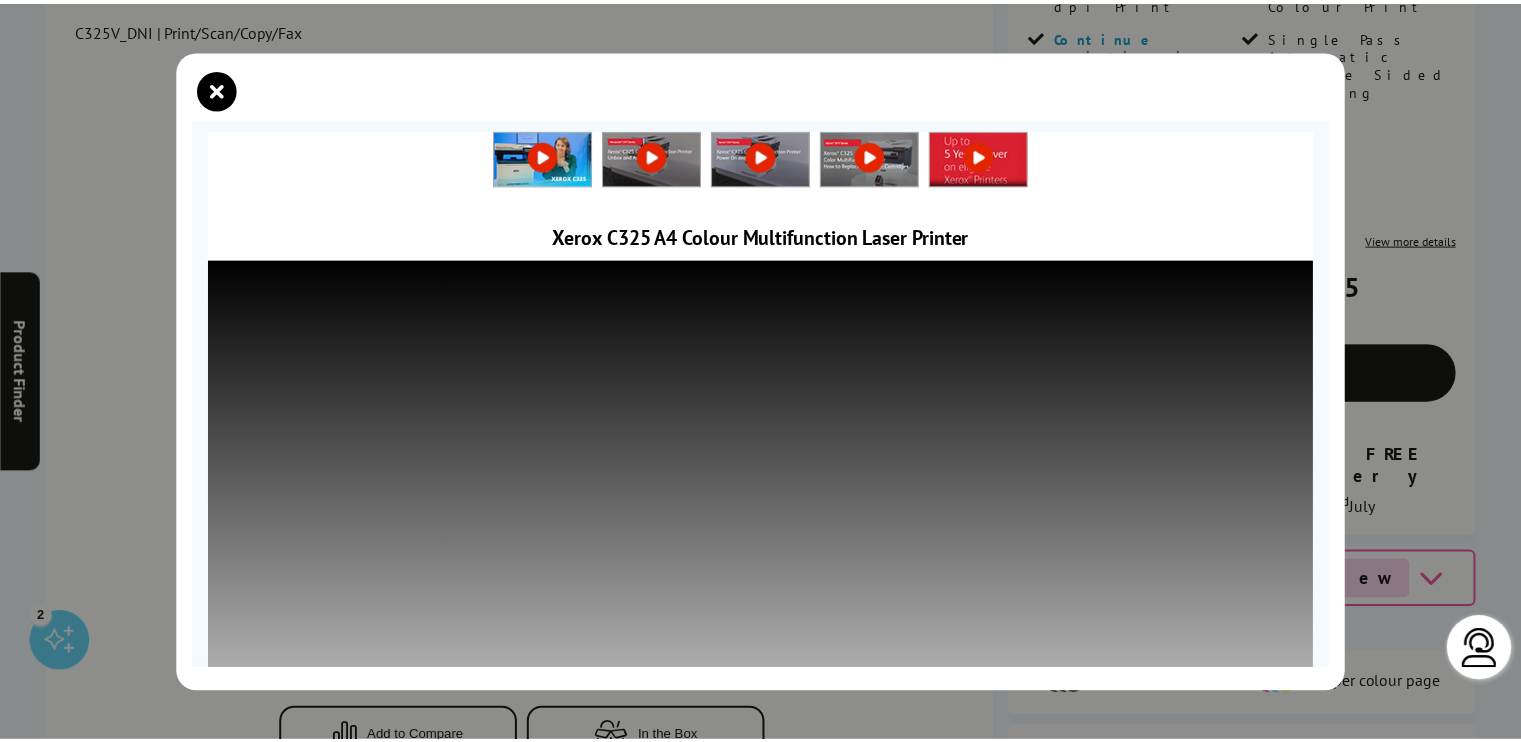scroll, scrollTop: 228, scrollLeft: 0, axis: vertical 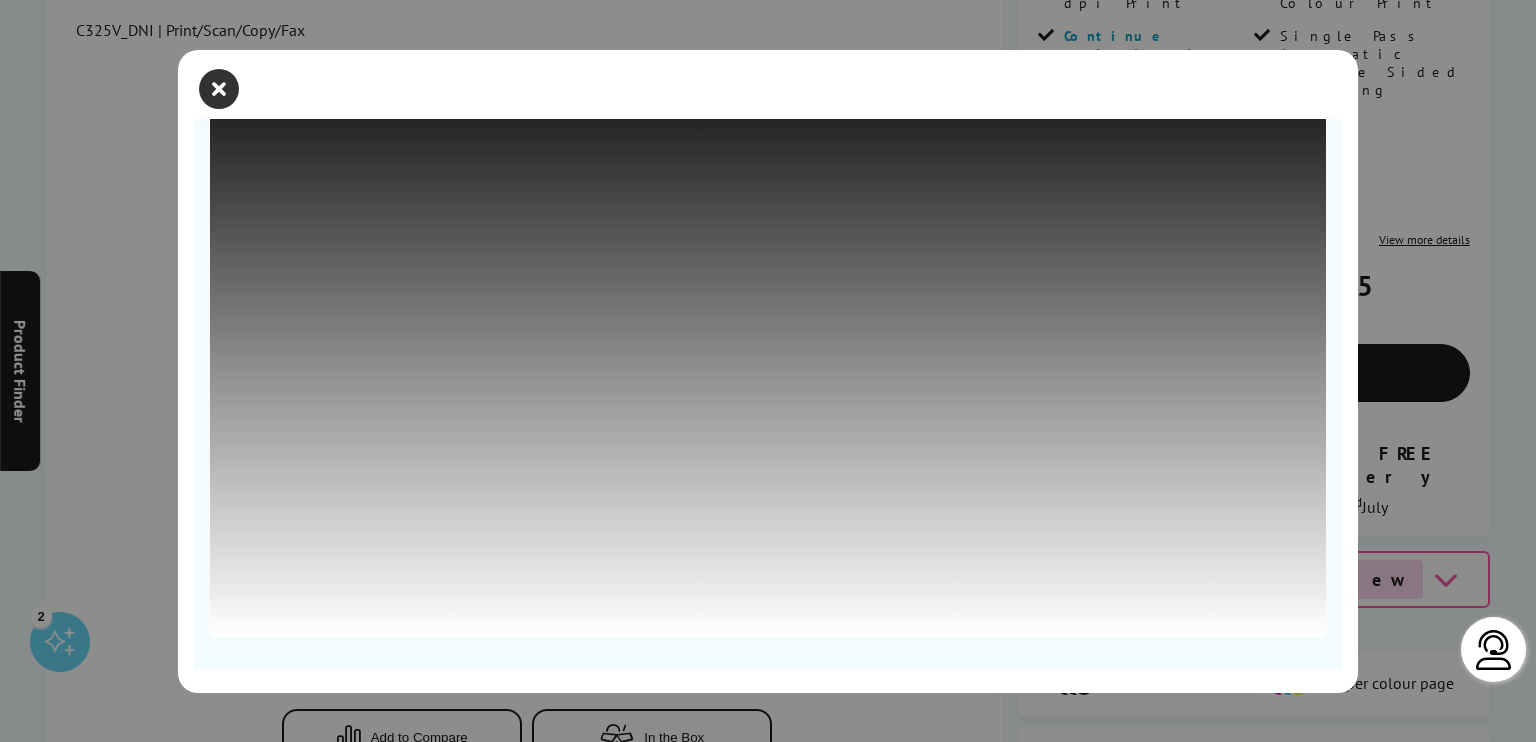 click at bounding box center [219, 89] 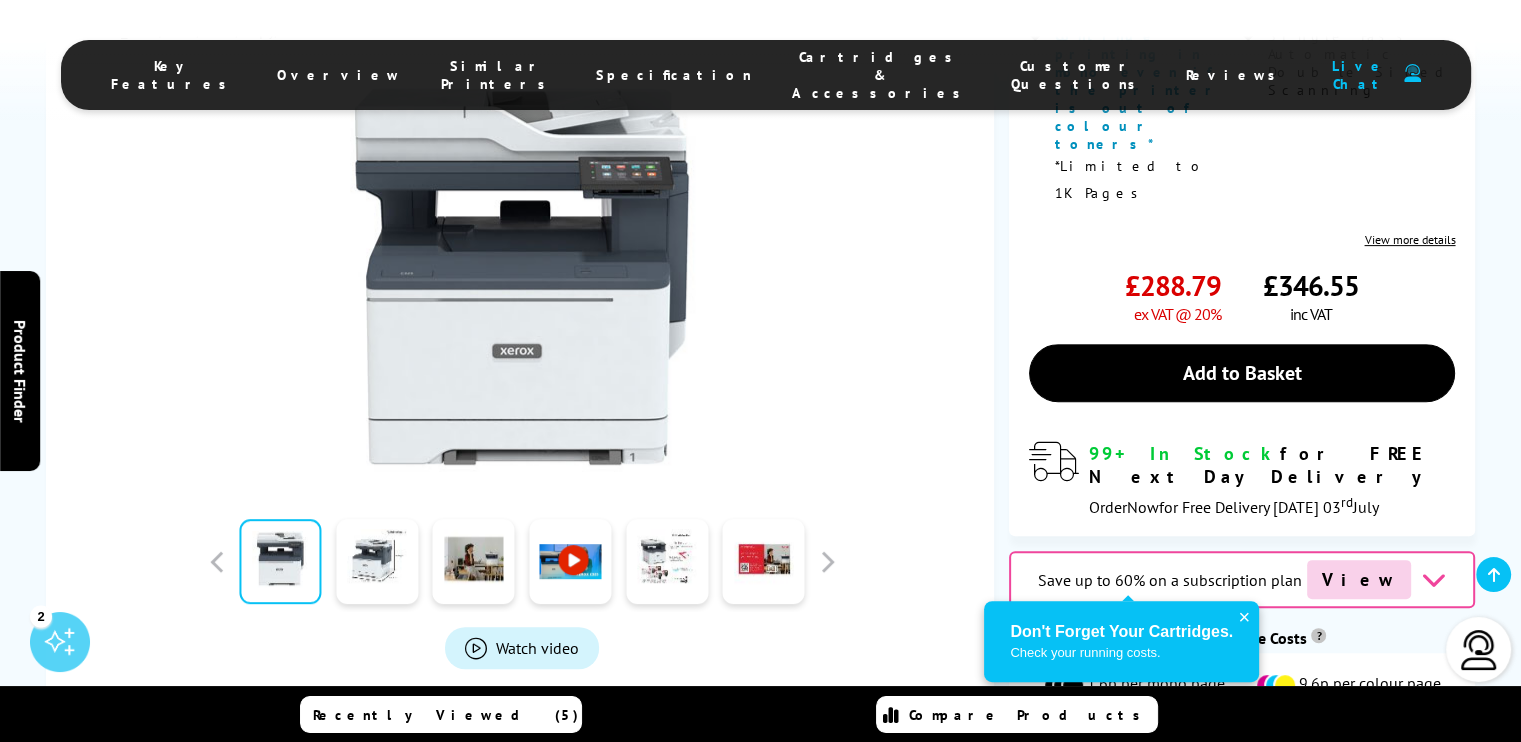 click at bounding box center [280, 561] 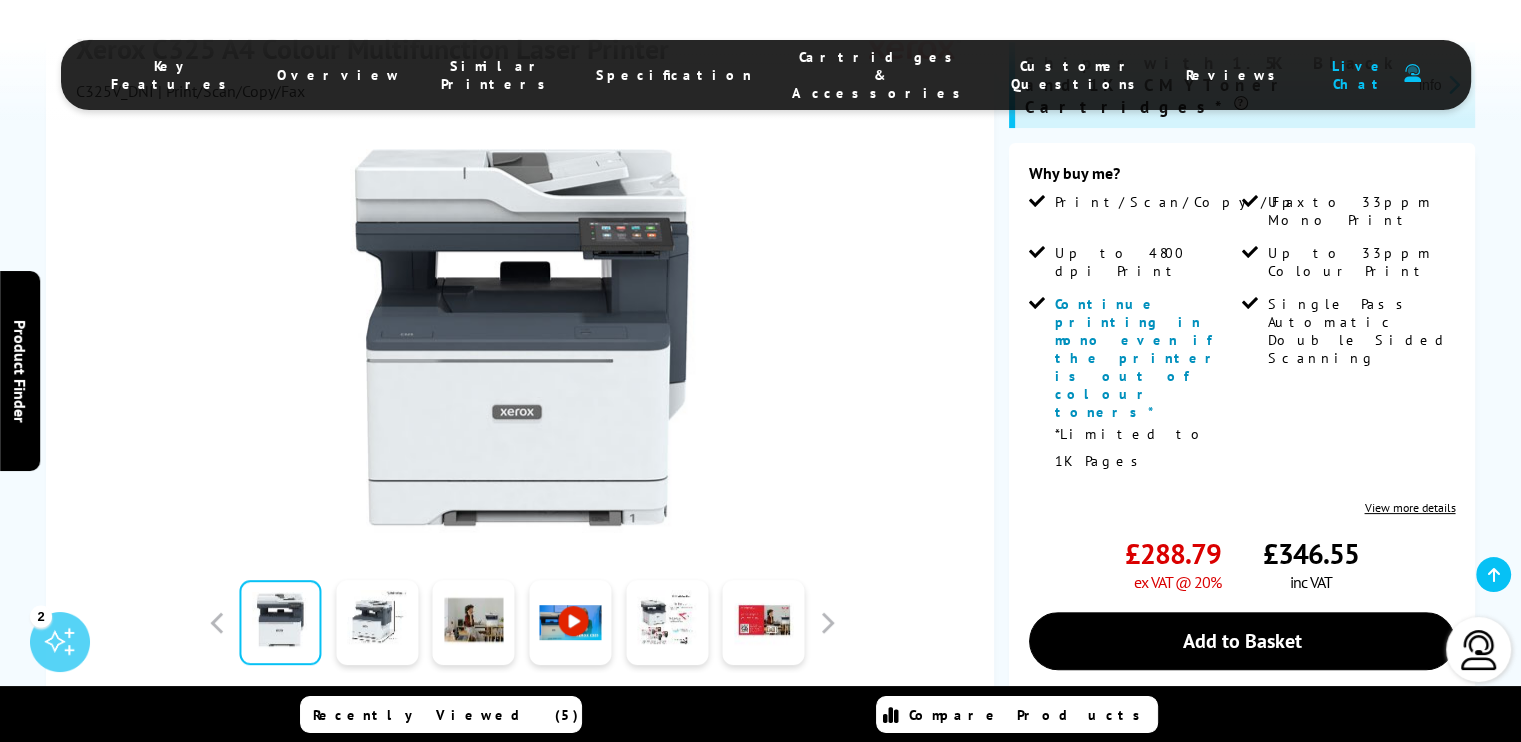 scroll, scrollTop: 389, scrollLeft: 0, axis: vertical 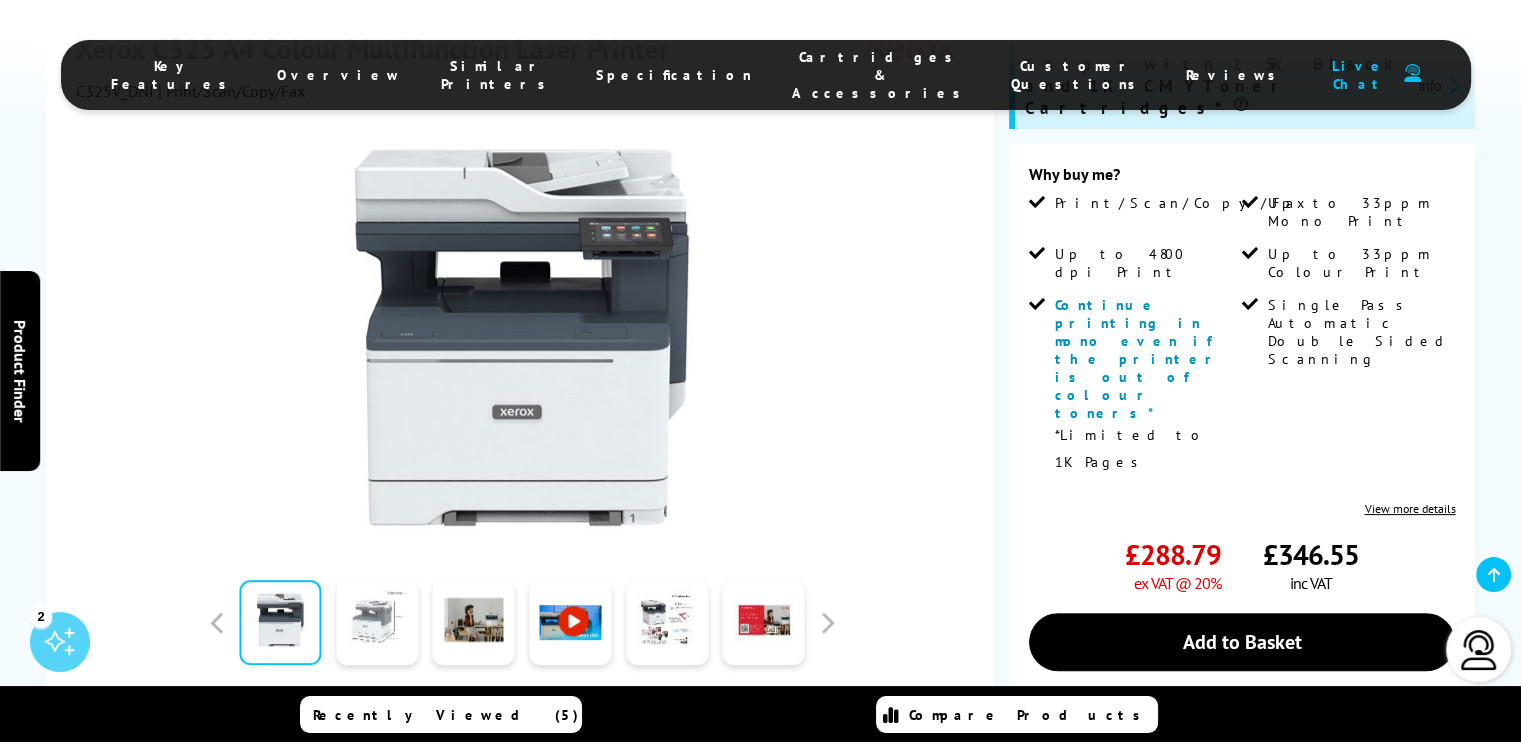 click at bounding box center (377, 623) 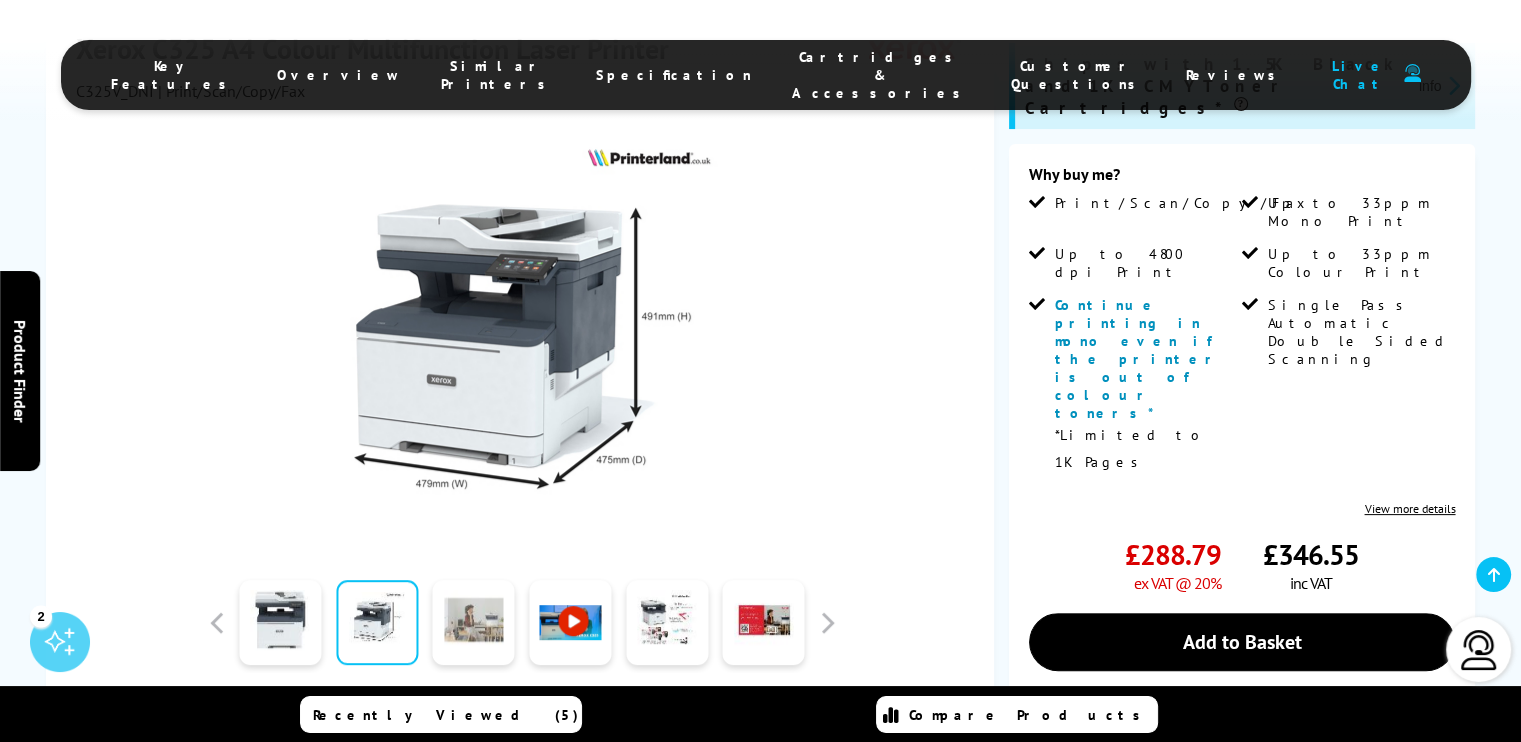 click at bounding box center [474, 623] 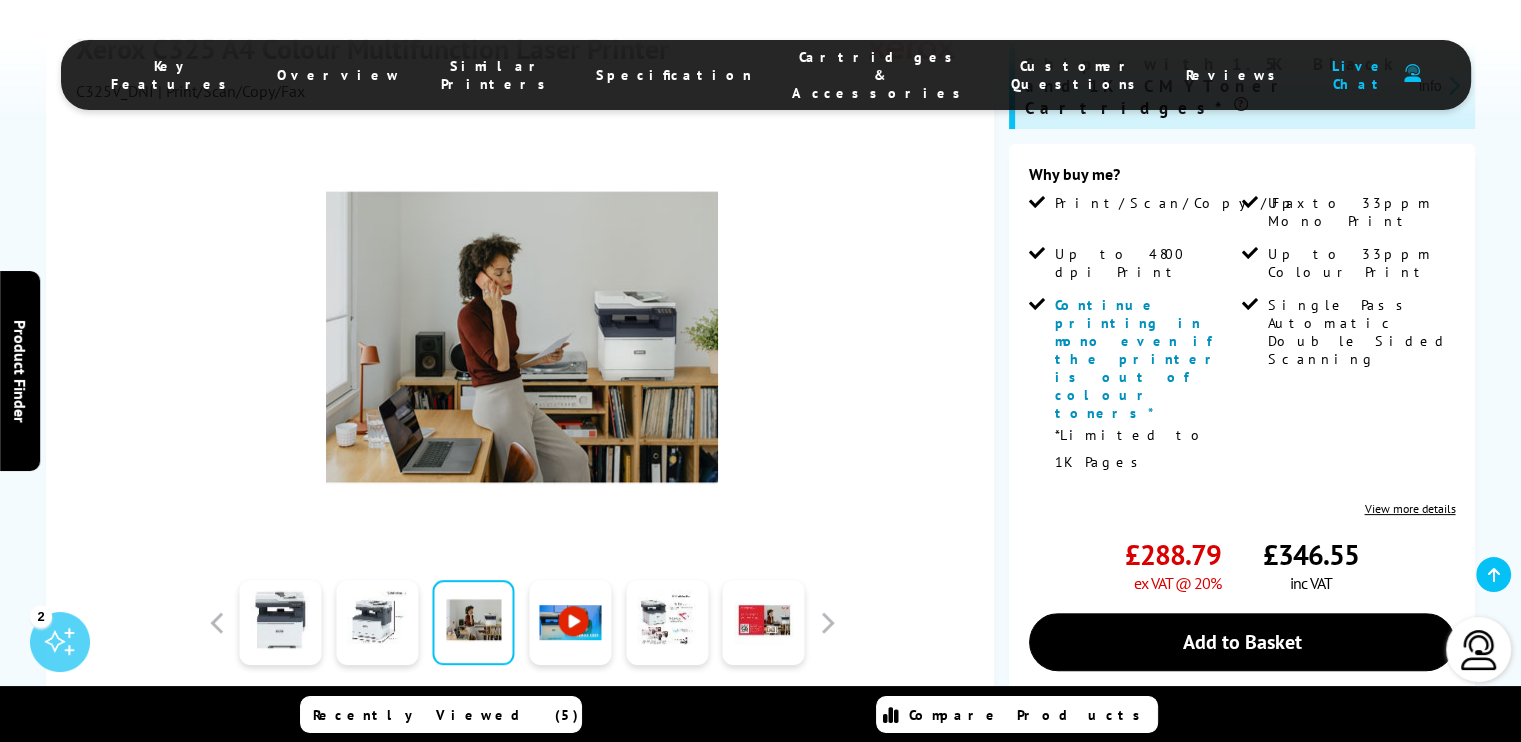 click at bounding box center [570, 623] 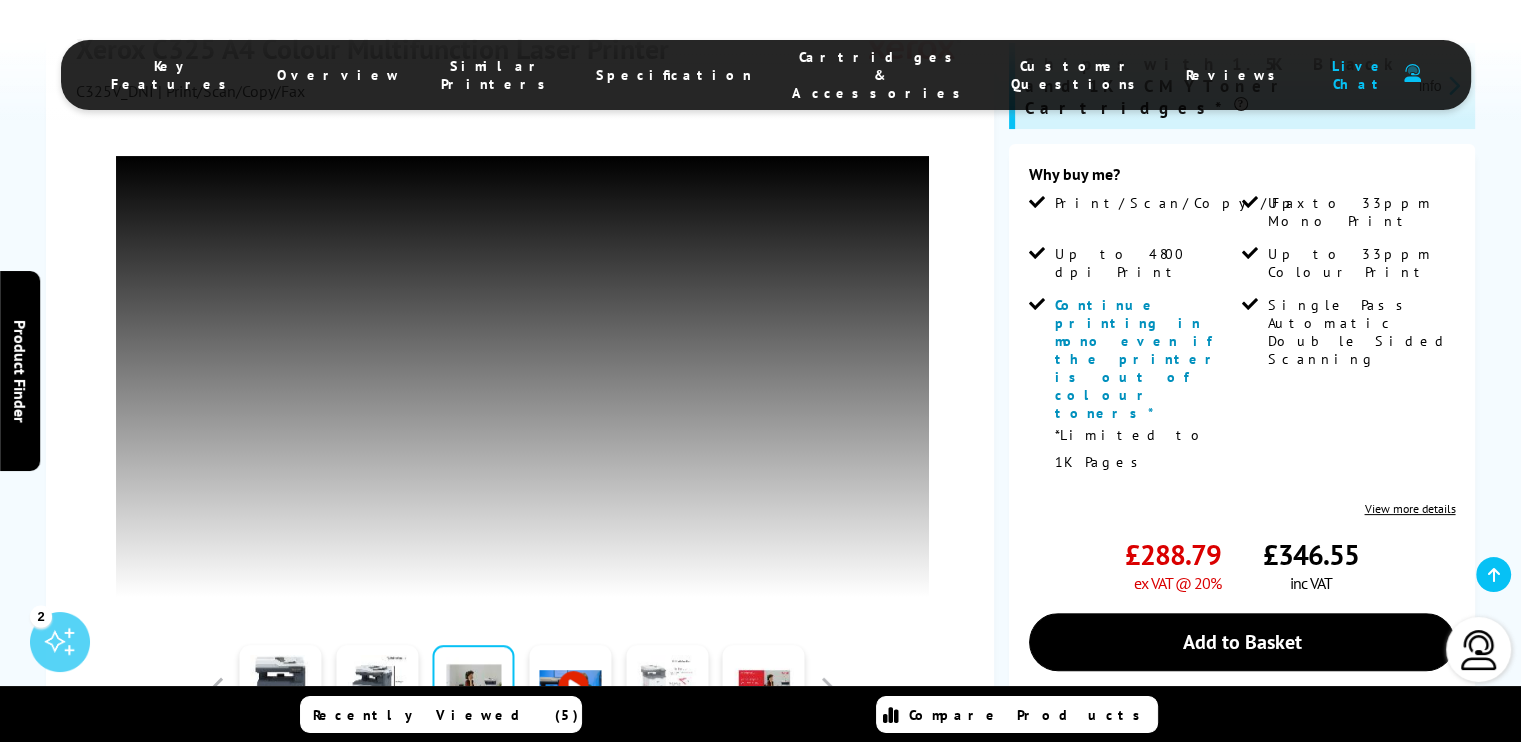 click at bounding box center (667, 688) 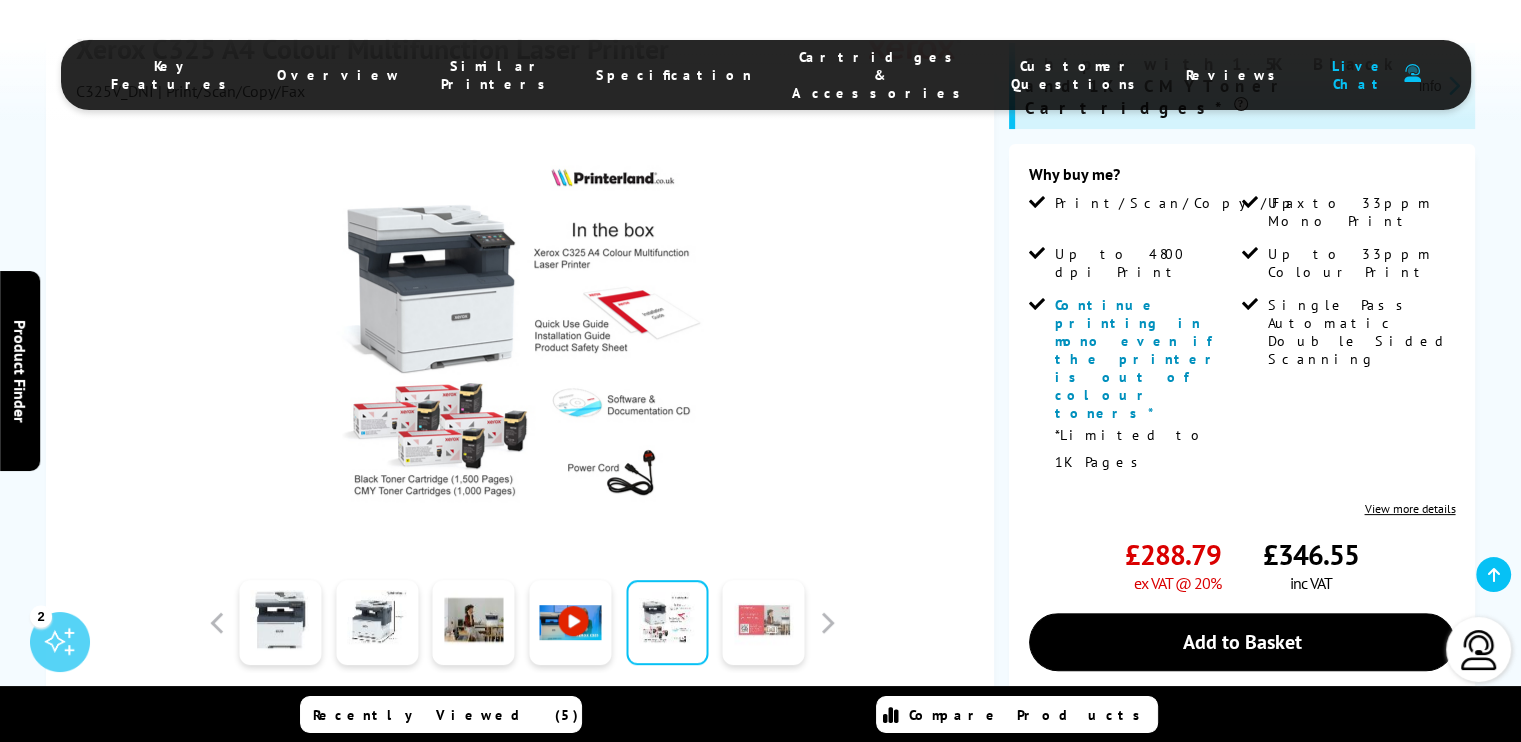 click at bounding box center (764, 623) 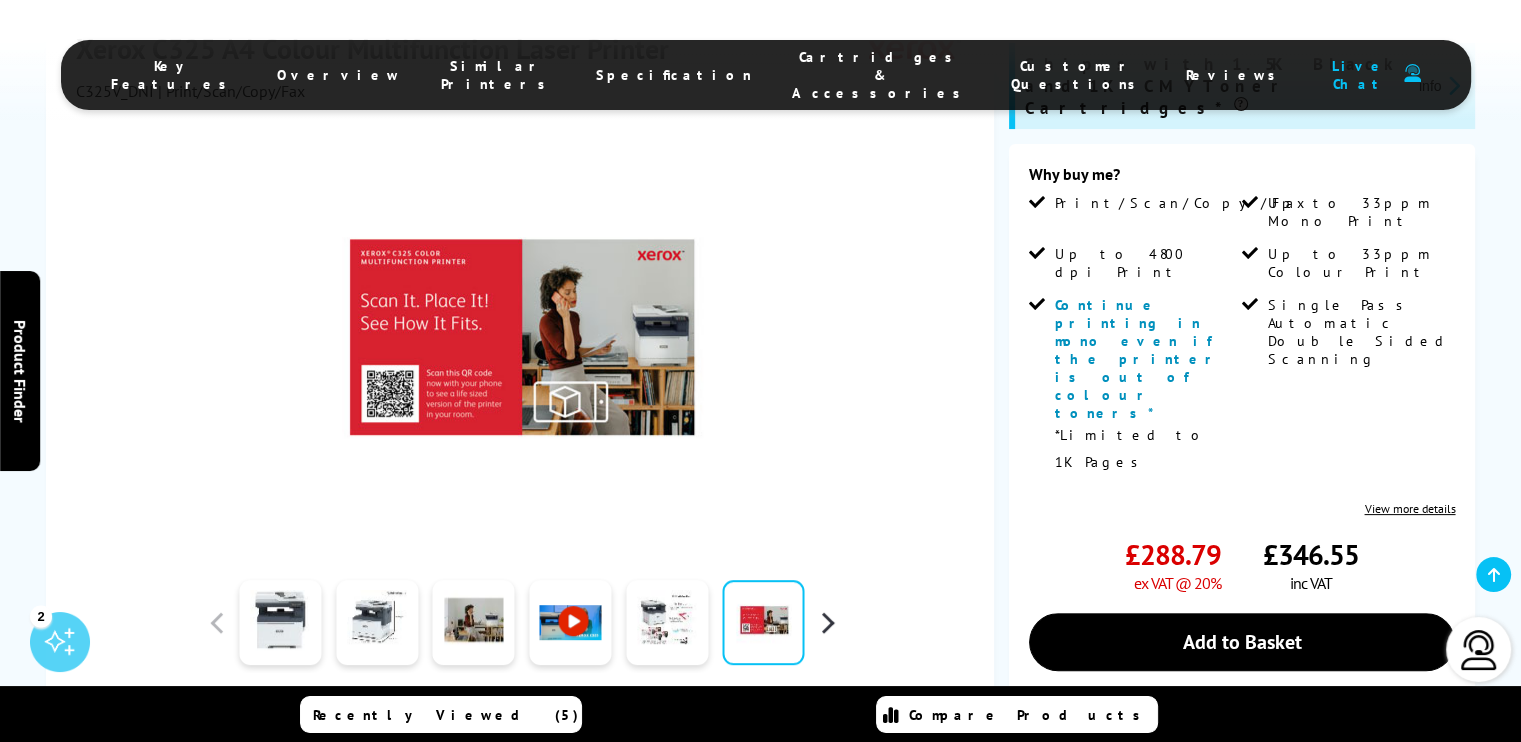 click at bounding box center (827, 623) 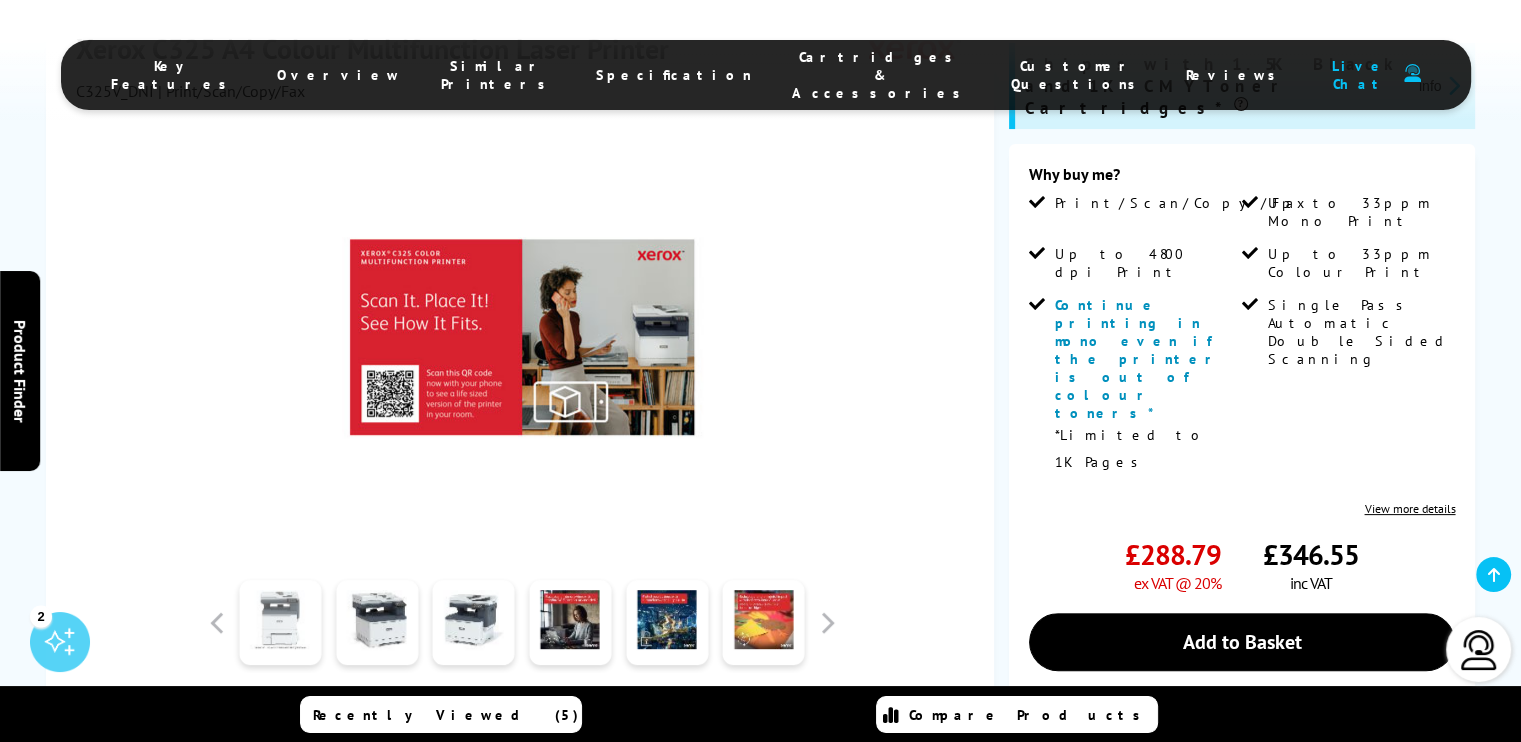 click at bounding box center [280, 623] 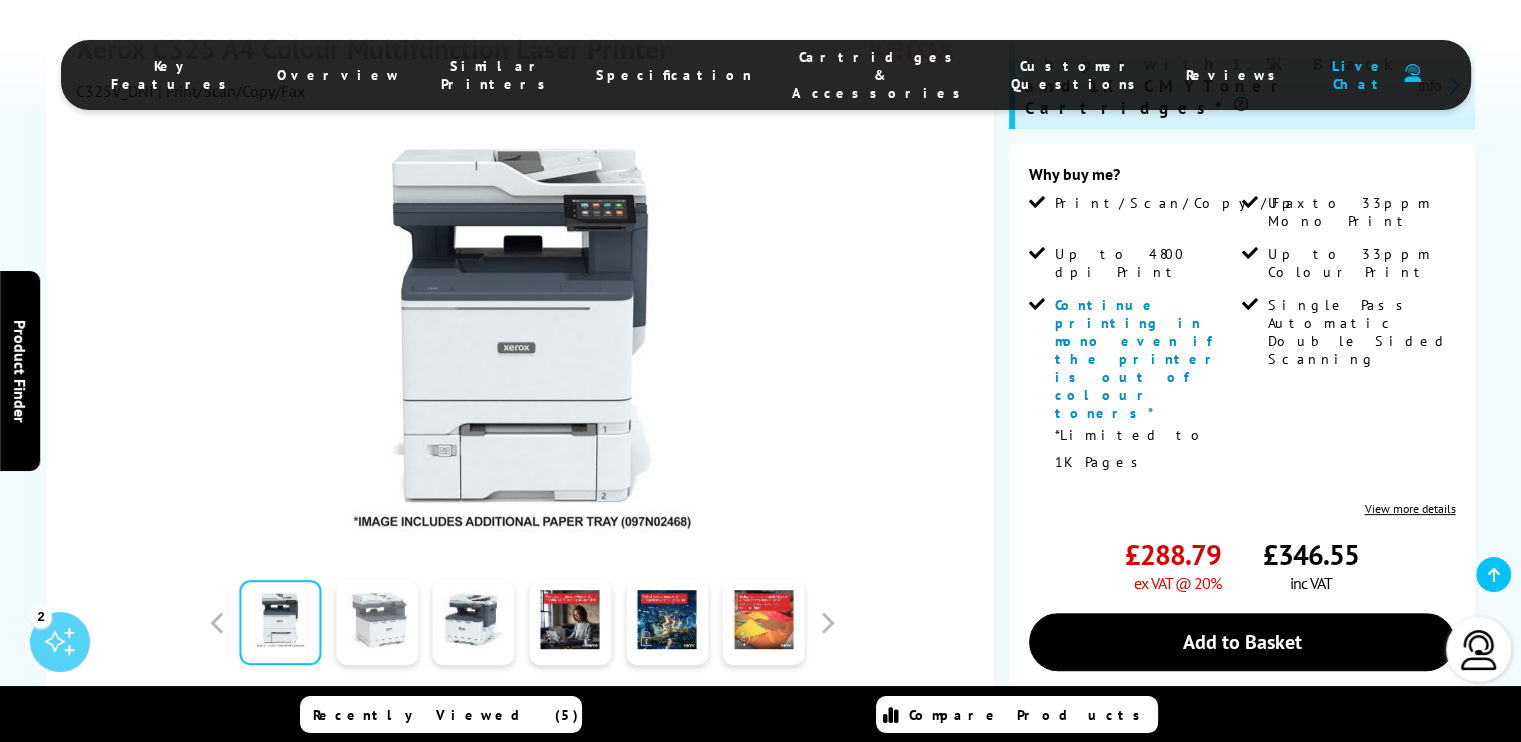 click at bounding box center (377, 623) 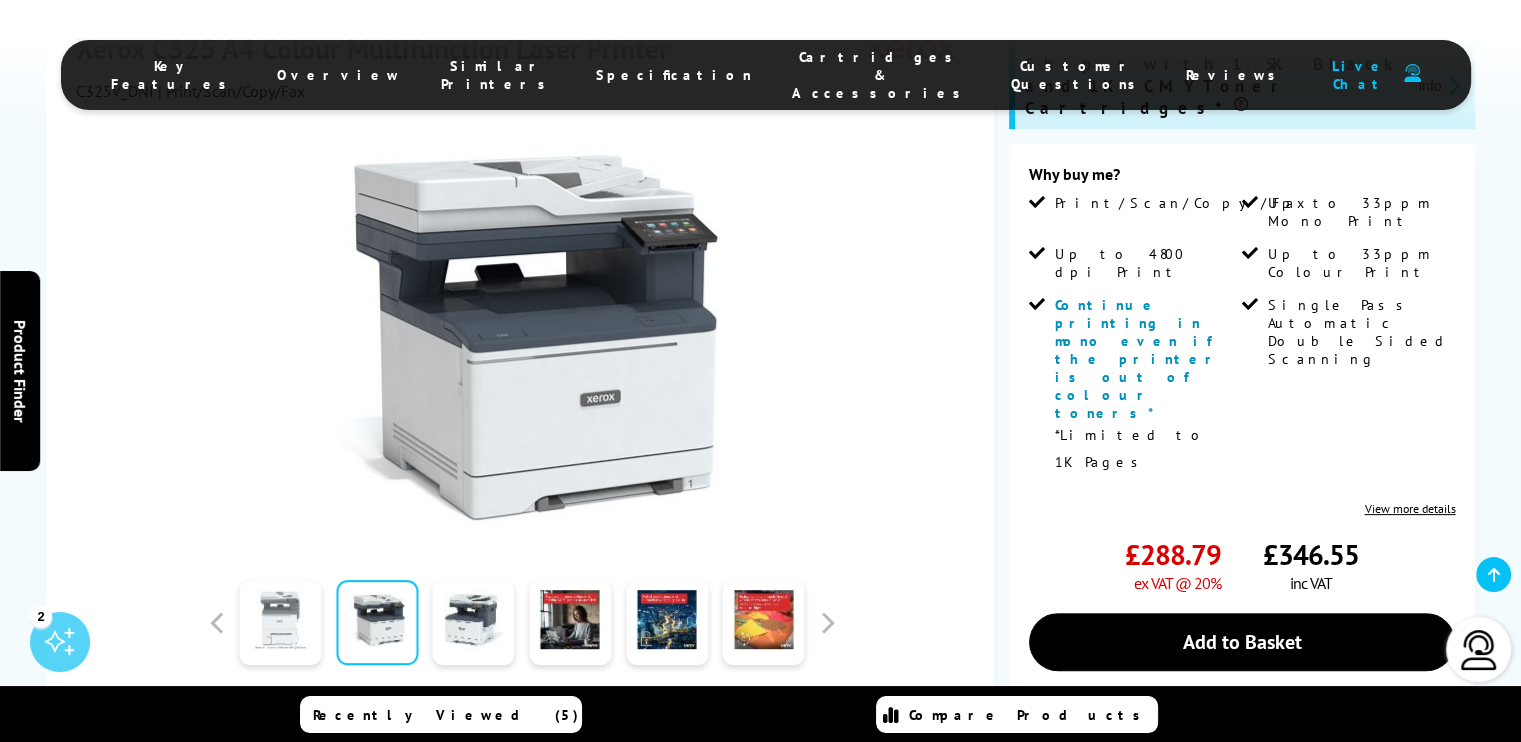 click at bounding box center [280, 623] 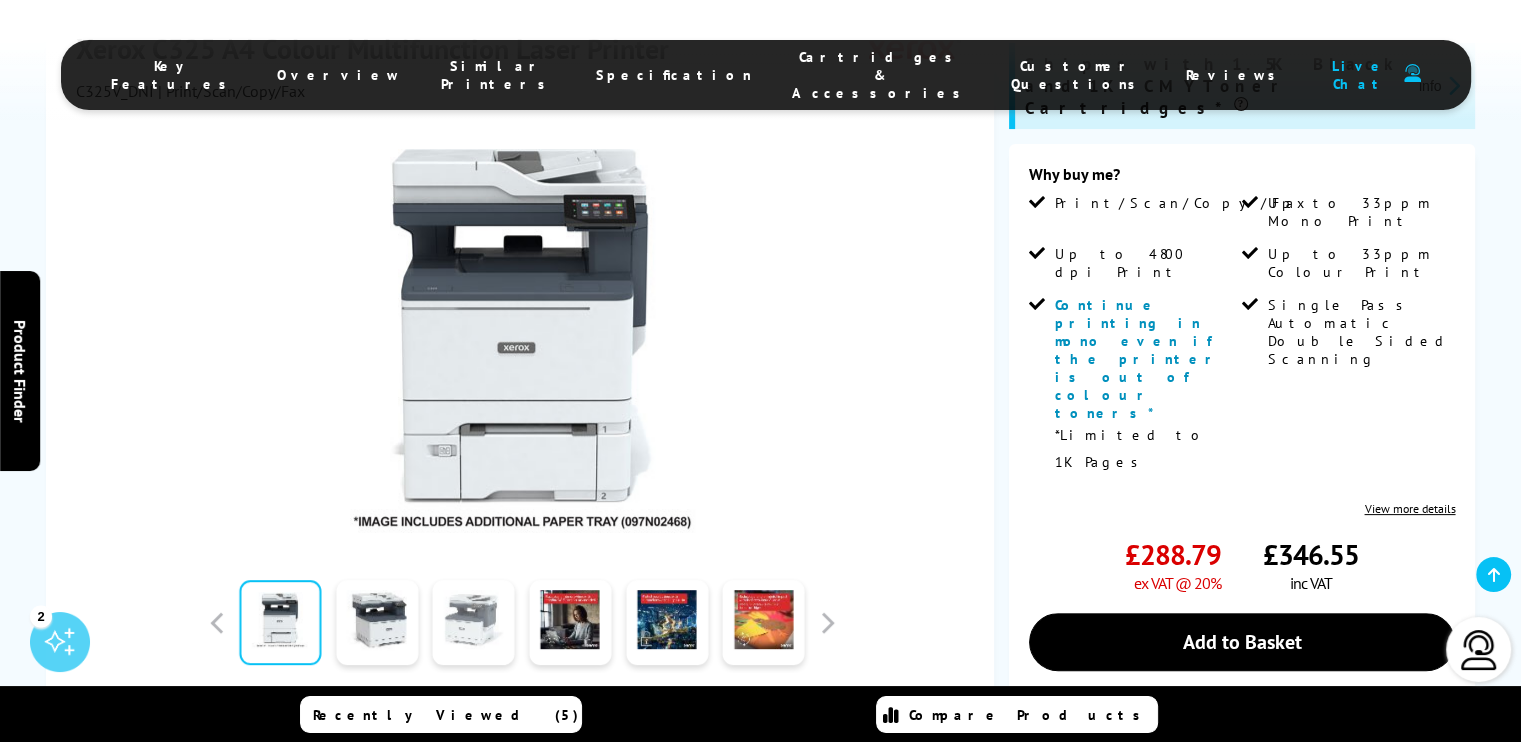 click at bounding box center (474, 623) 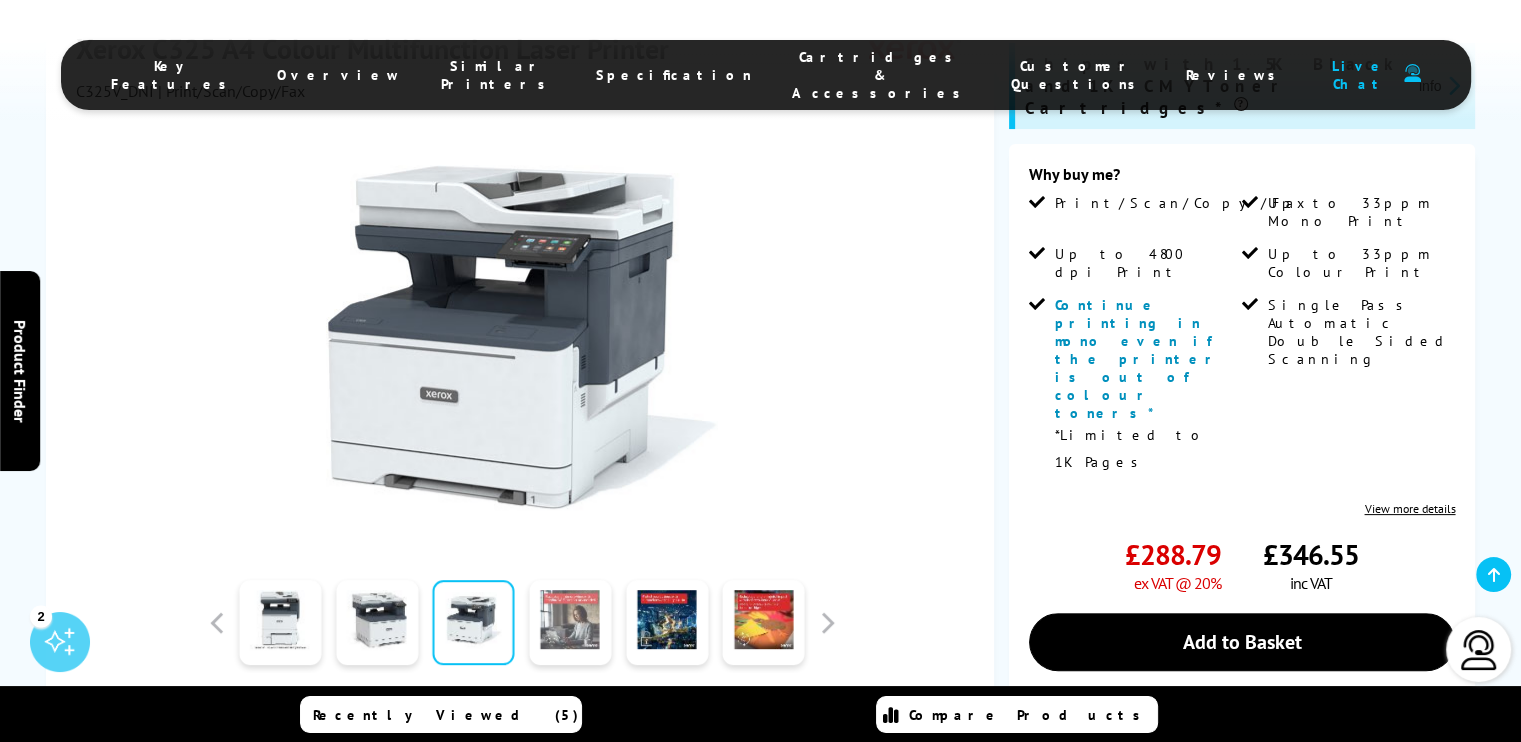 click at bounding box center [570, 623] 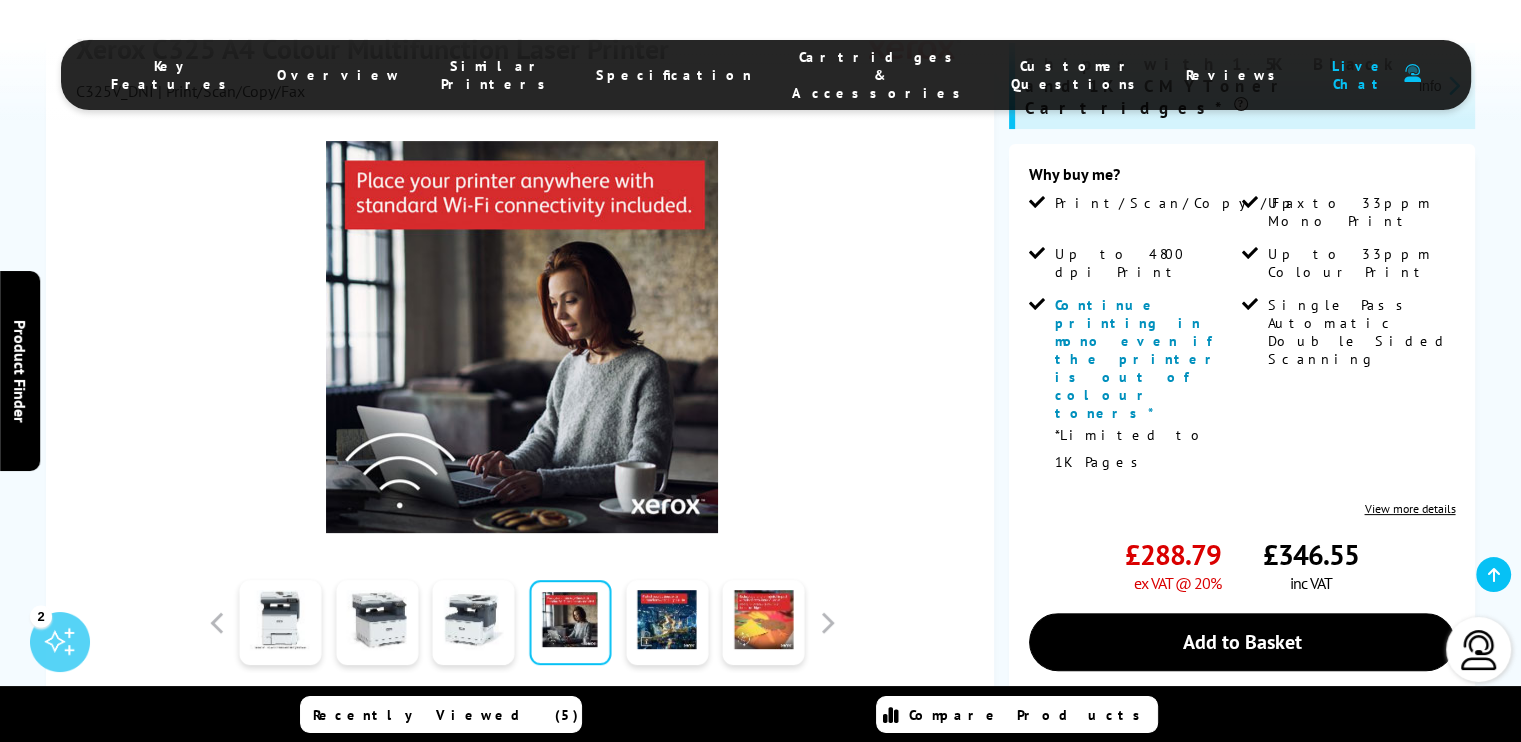 type 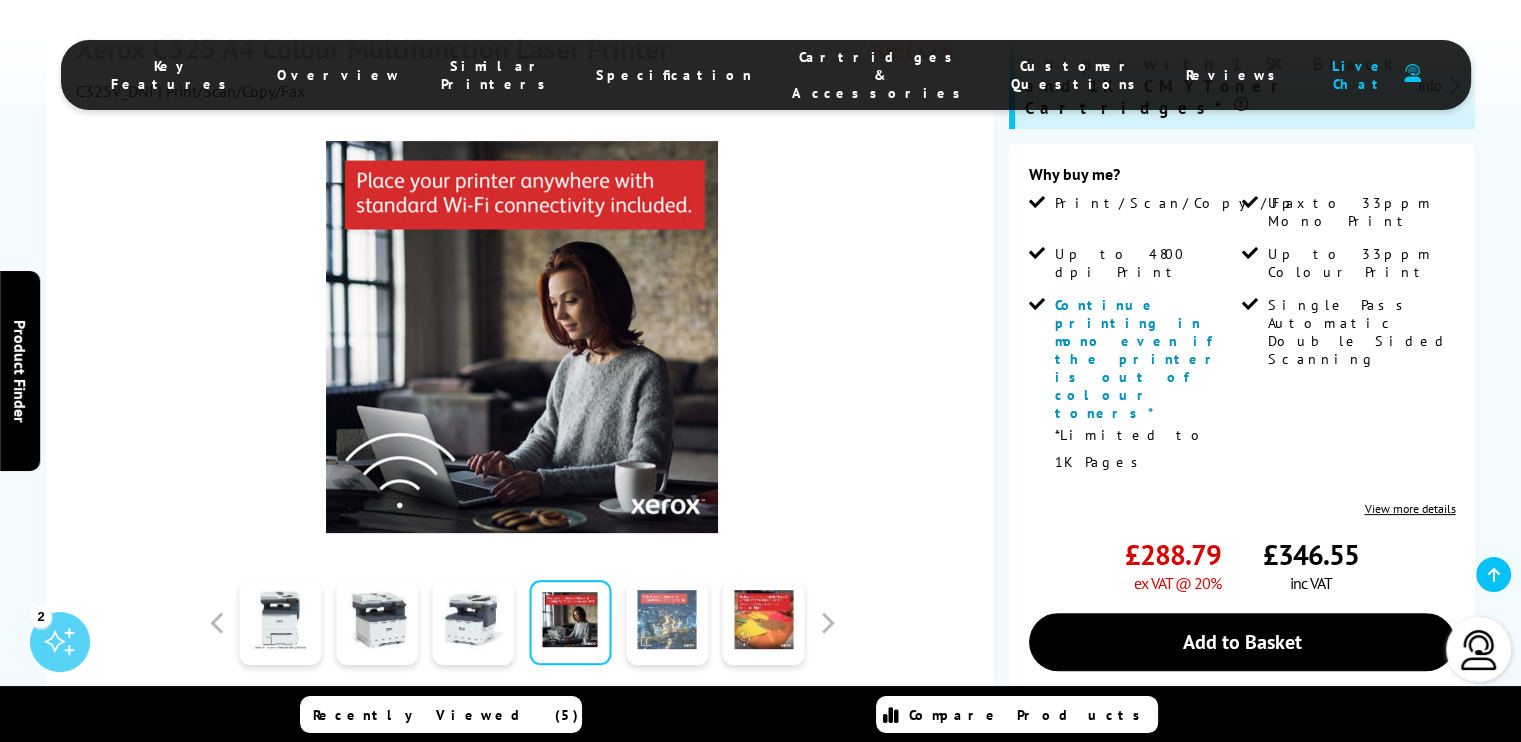 click at bounding box center [667, 623] 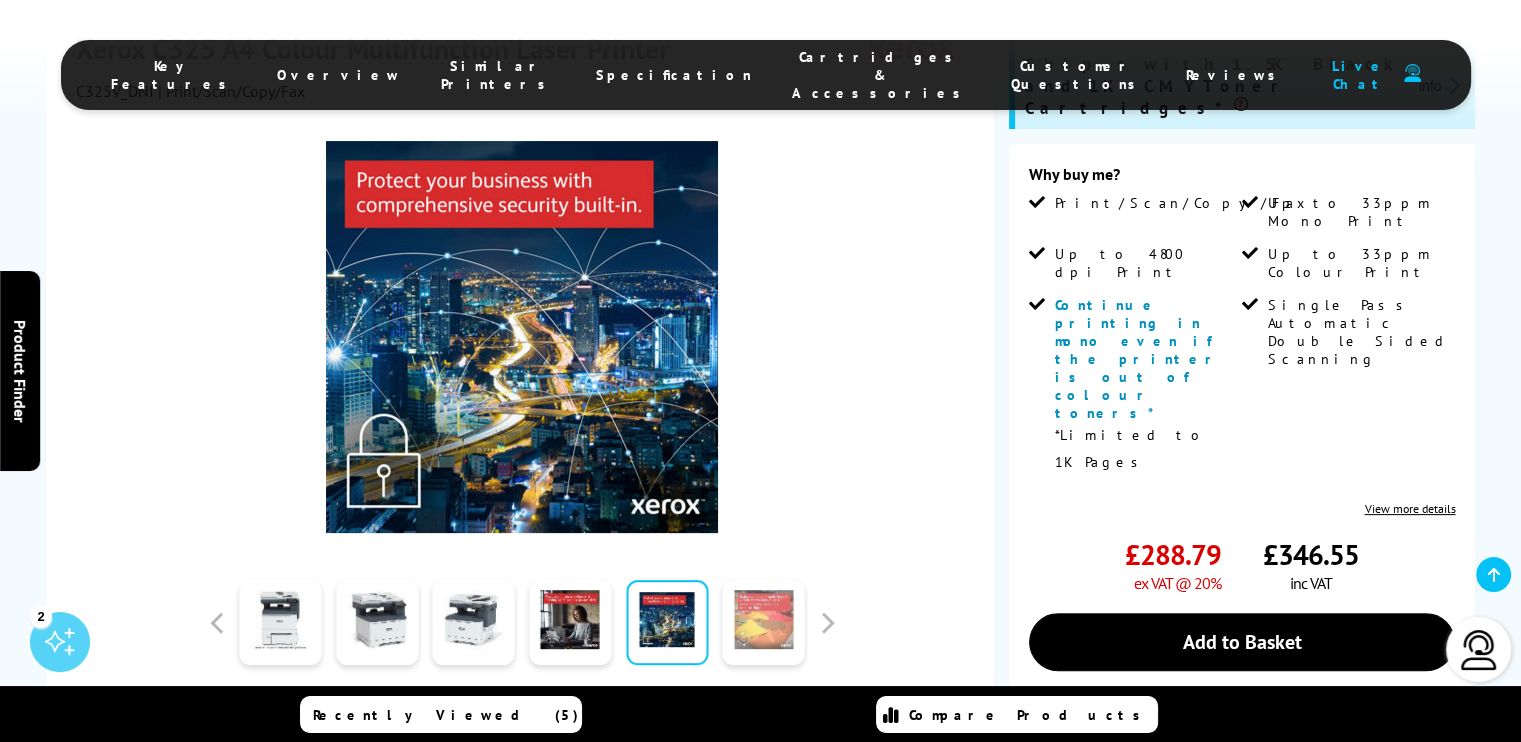 click at bounding box center [764, 623] 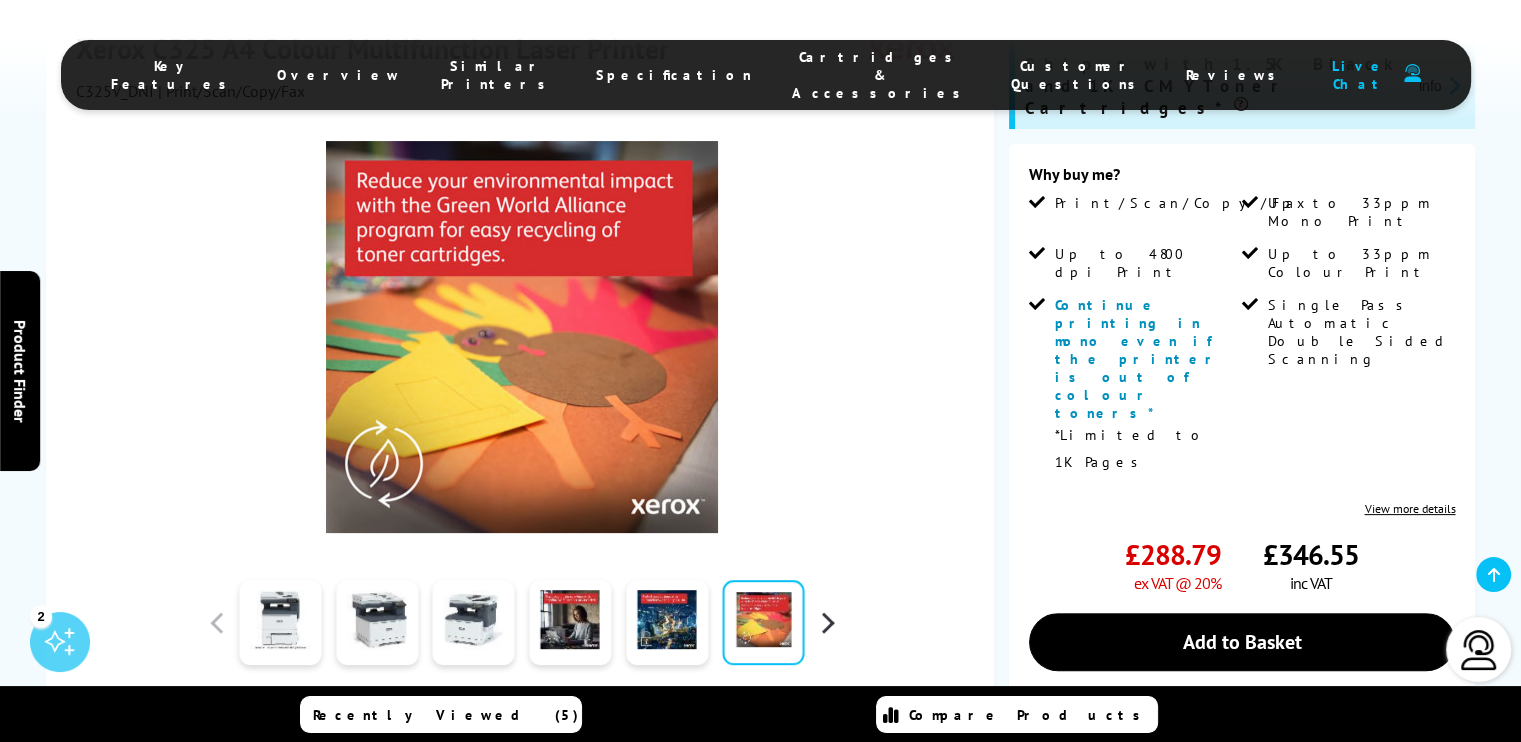 click at bounding box center (827, 623) 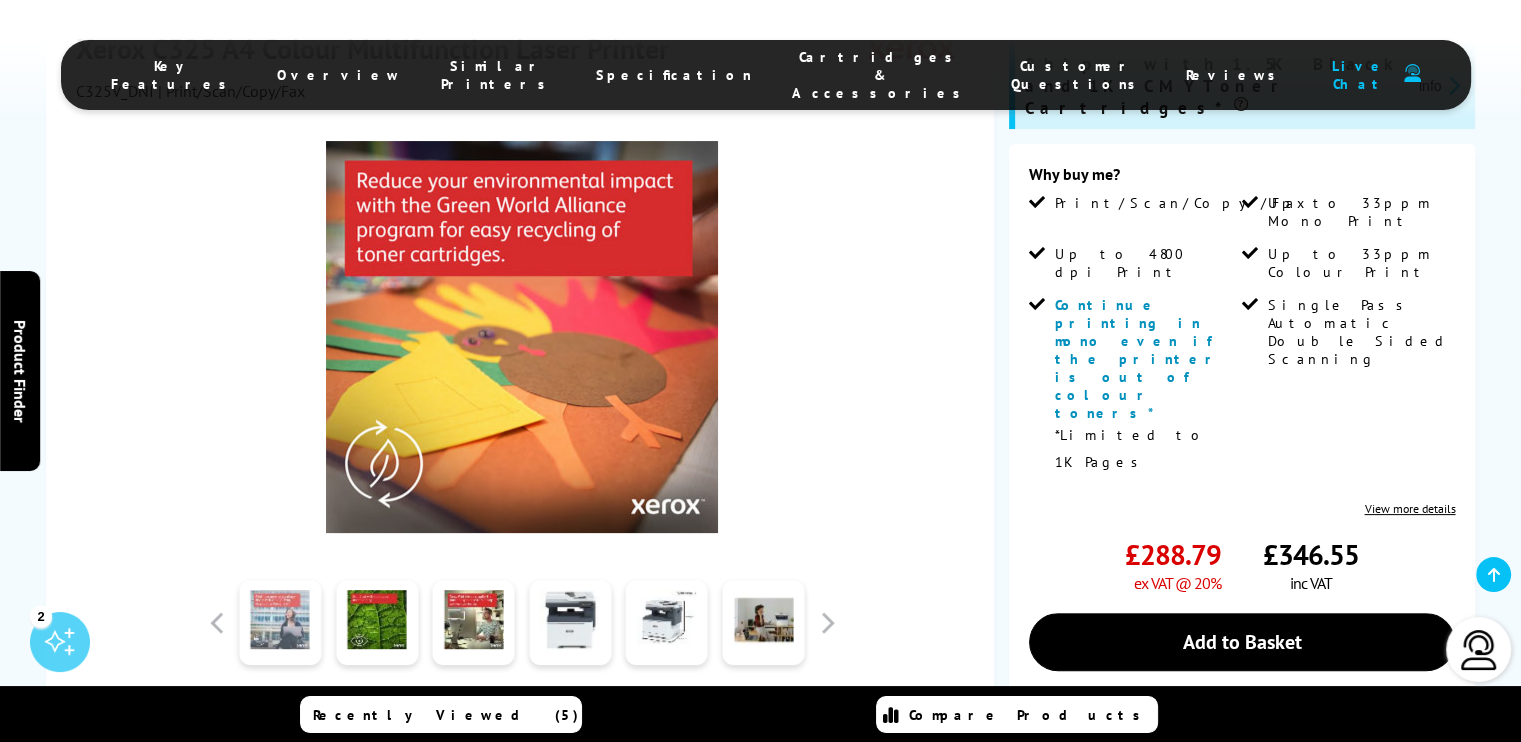 click at bounding box center (280, 623) 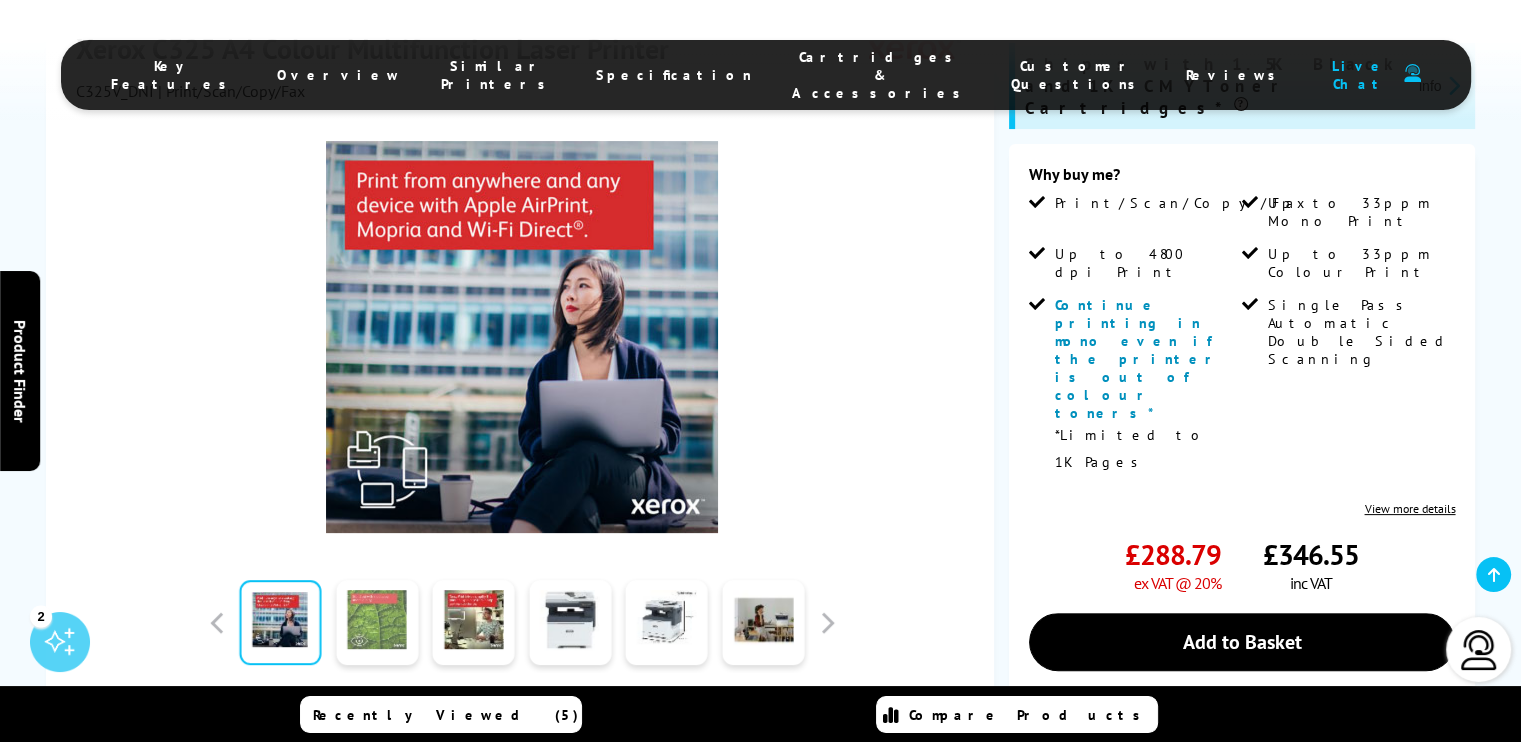 click at bounding box center (377, 623) 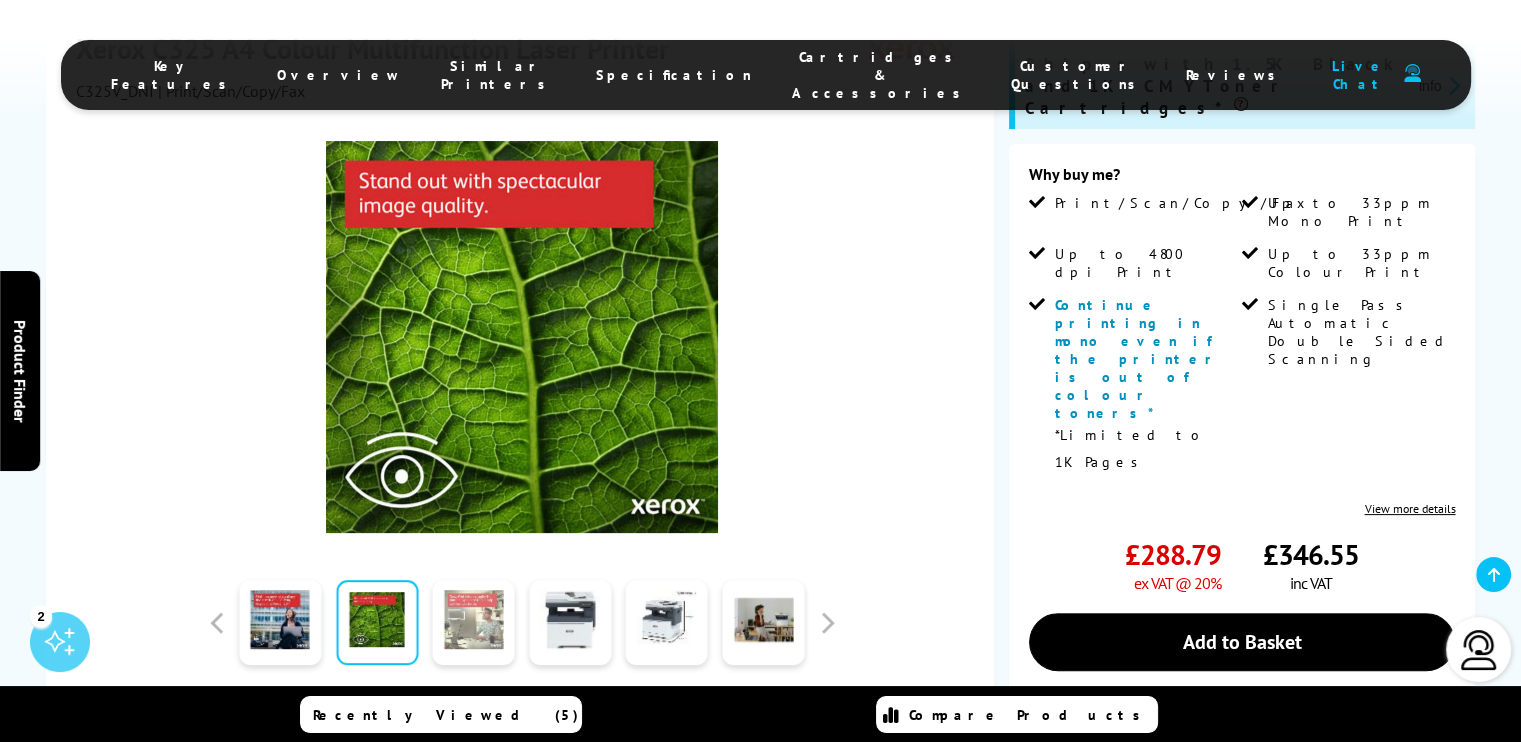 click at bounding box center [474, 623] 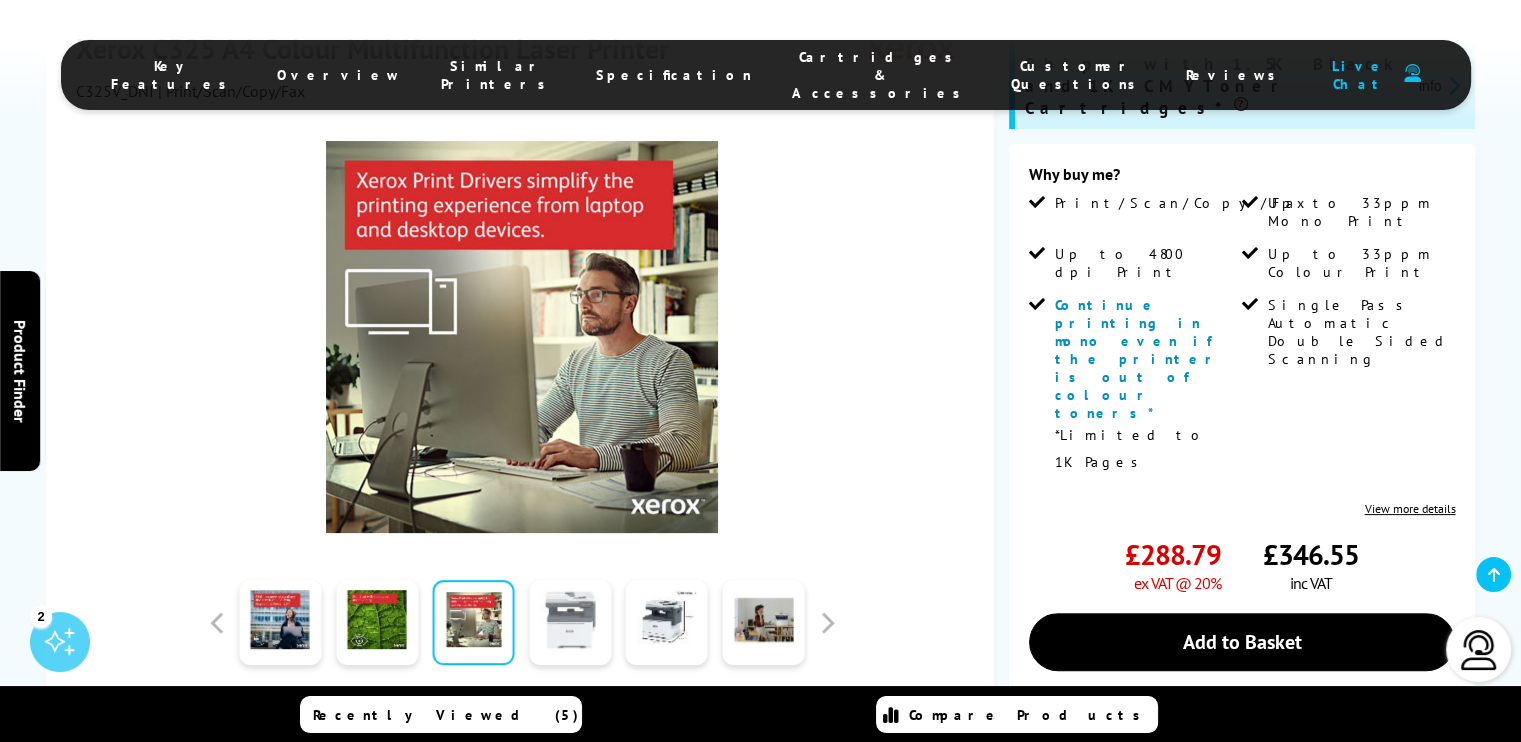 click at bounding box center [570, 623] 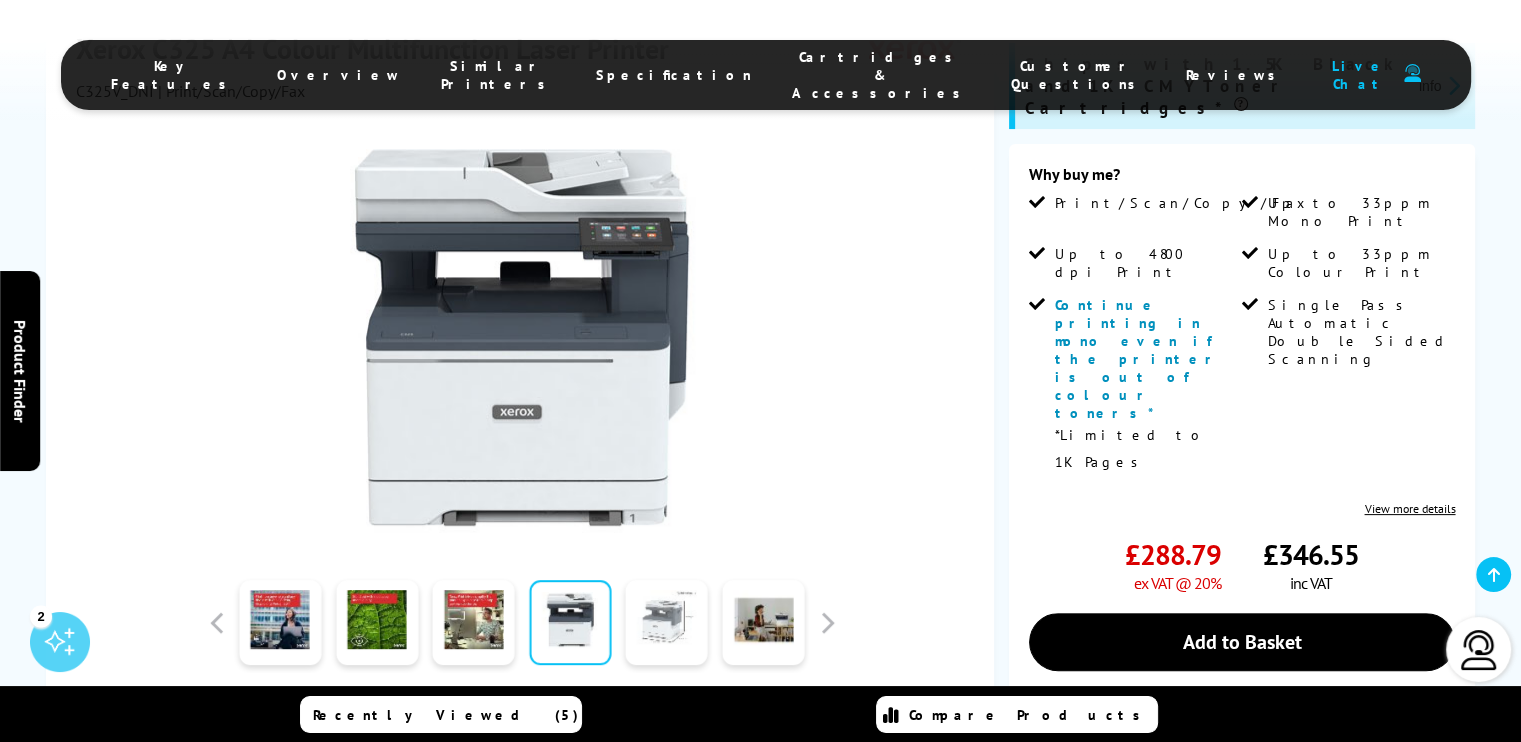 click at bounding box center [667, 623] 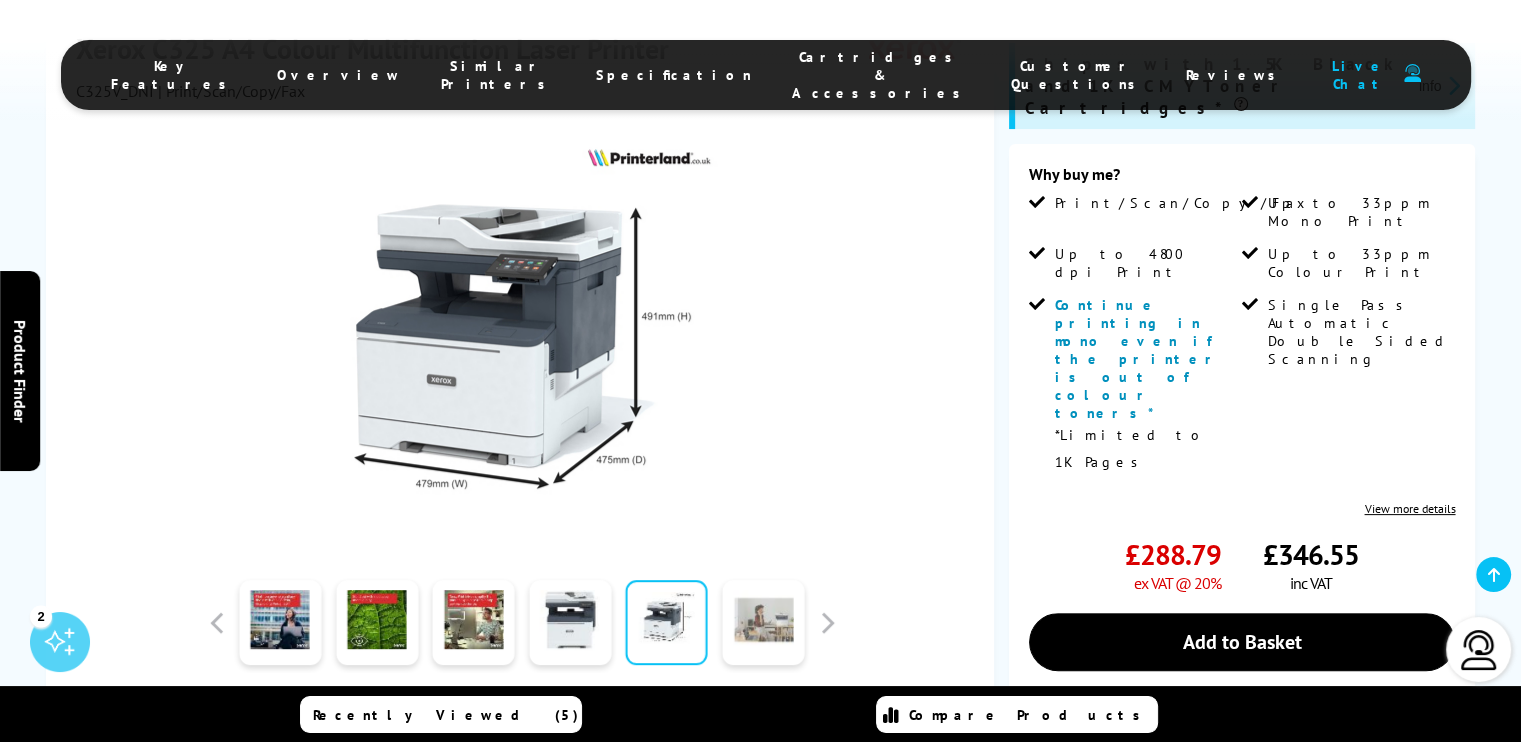 click at bounding box center [764, 623] 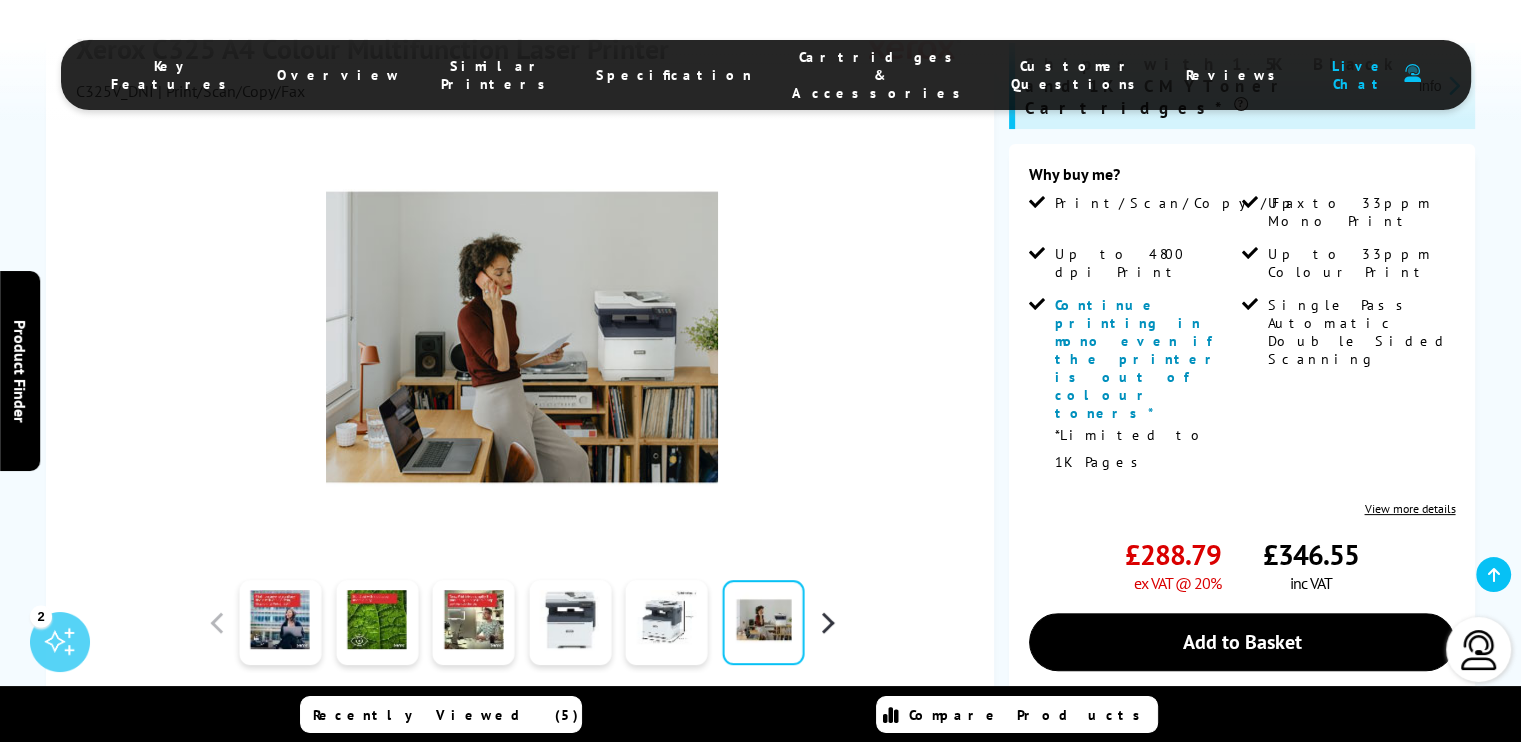 click at bounding box center [827, 623] 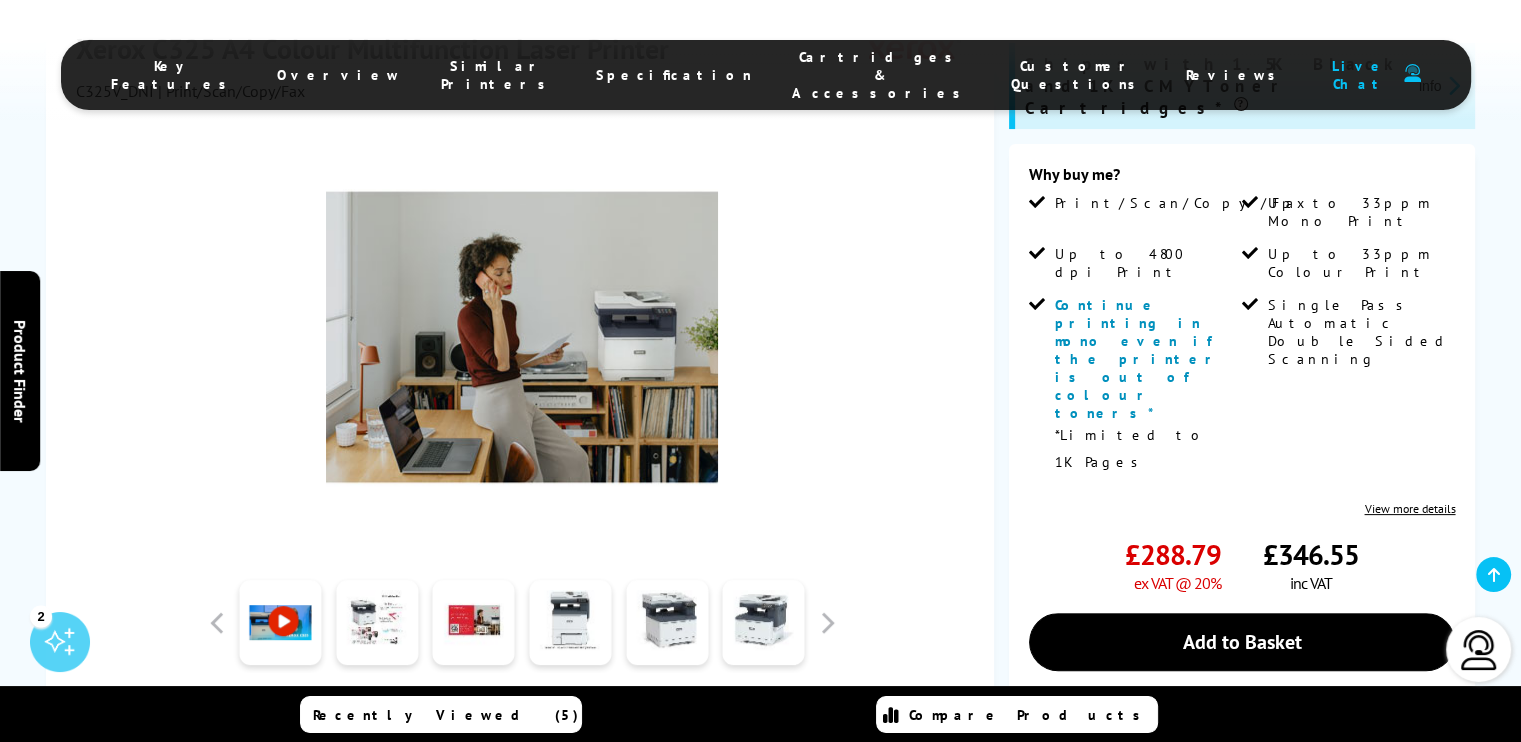 click at bounding box center (280, 623) 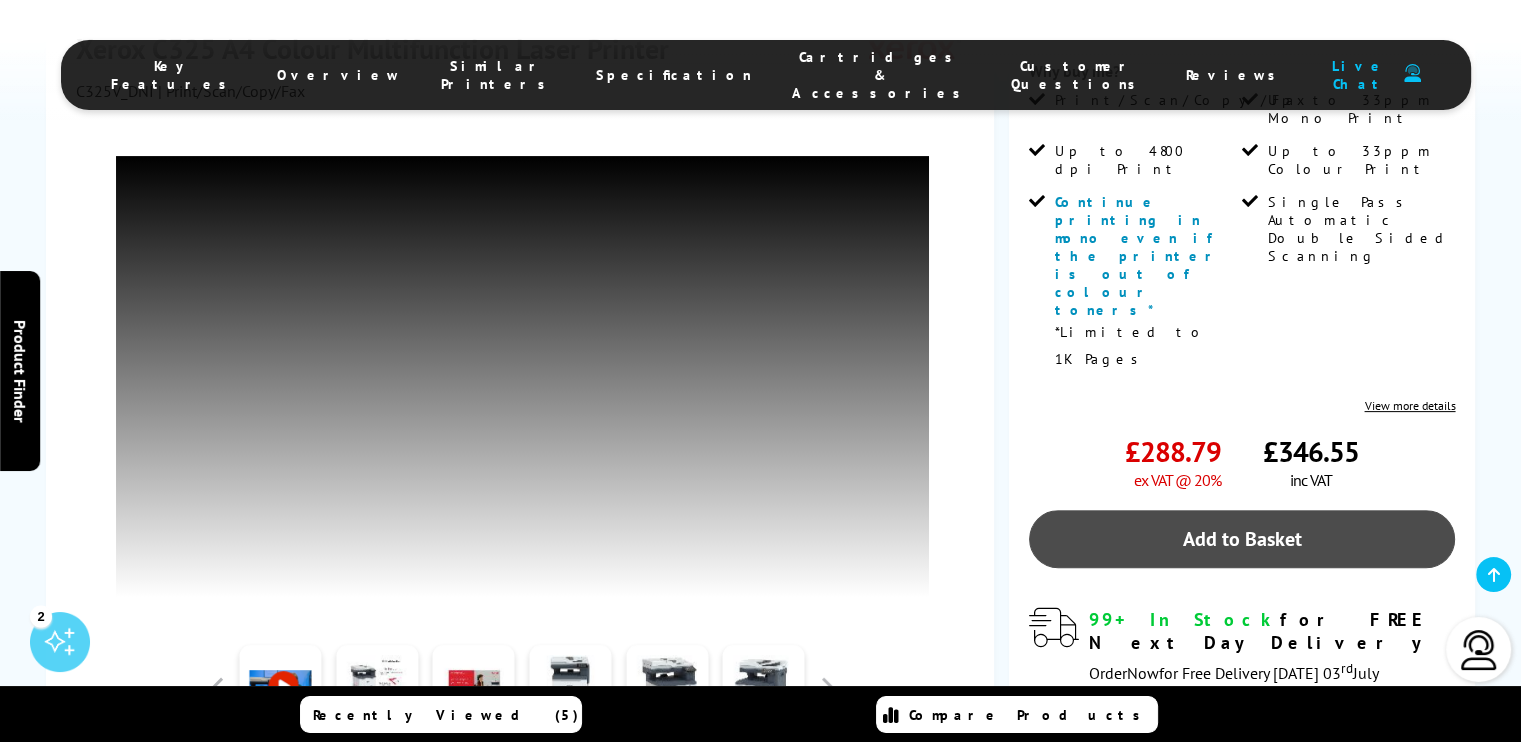 scroll, scrollTop: 492, scrollLeft: 0, axis: vertical 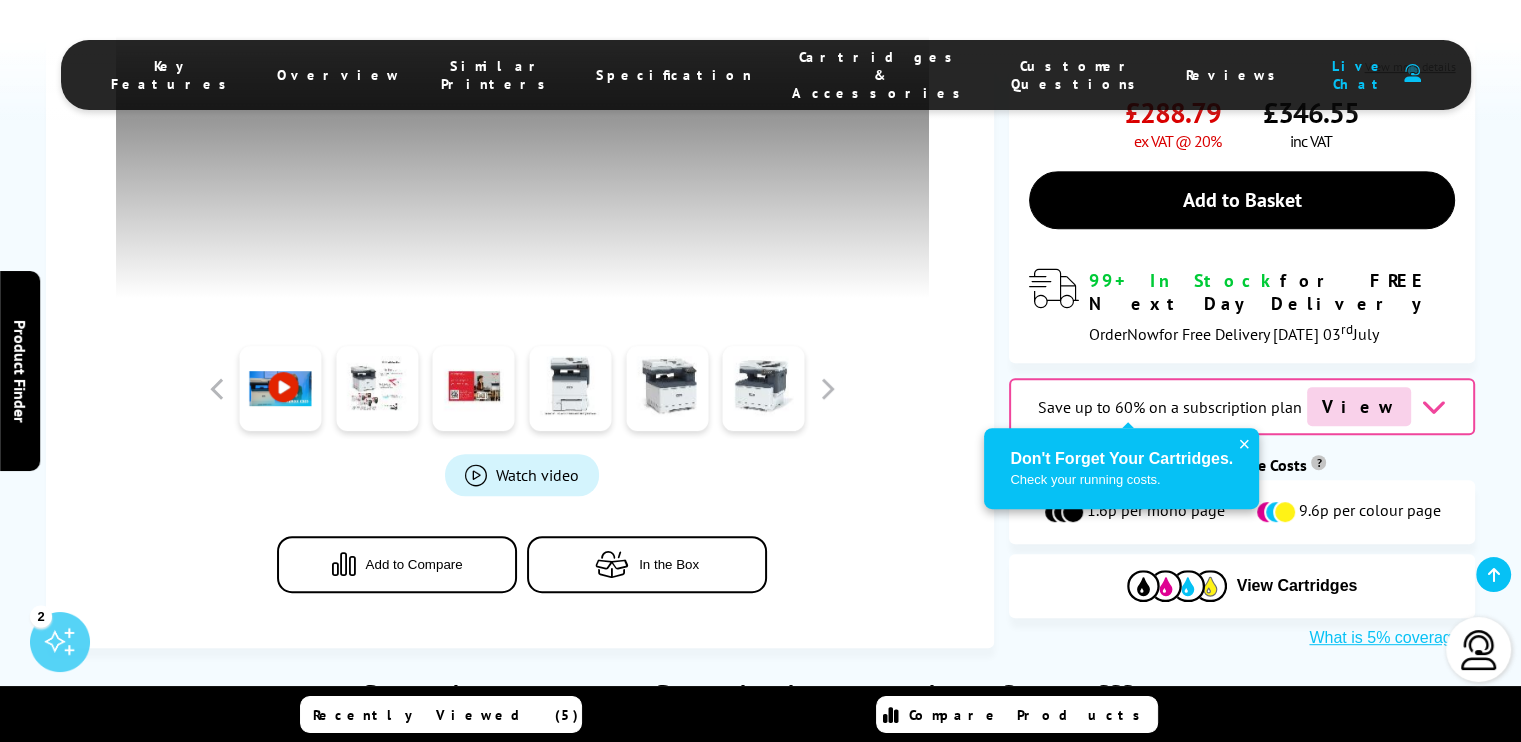 click at bounding box center (1433, 406) 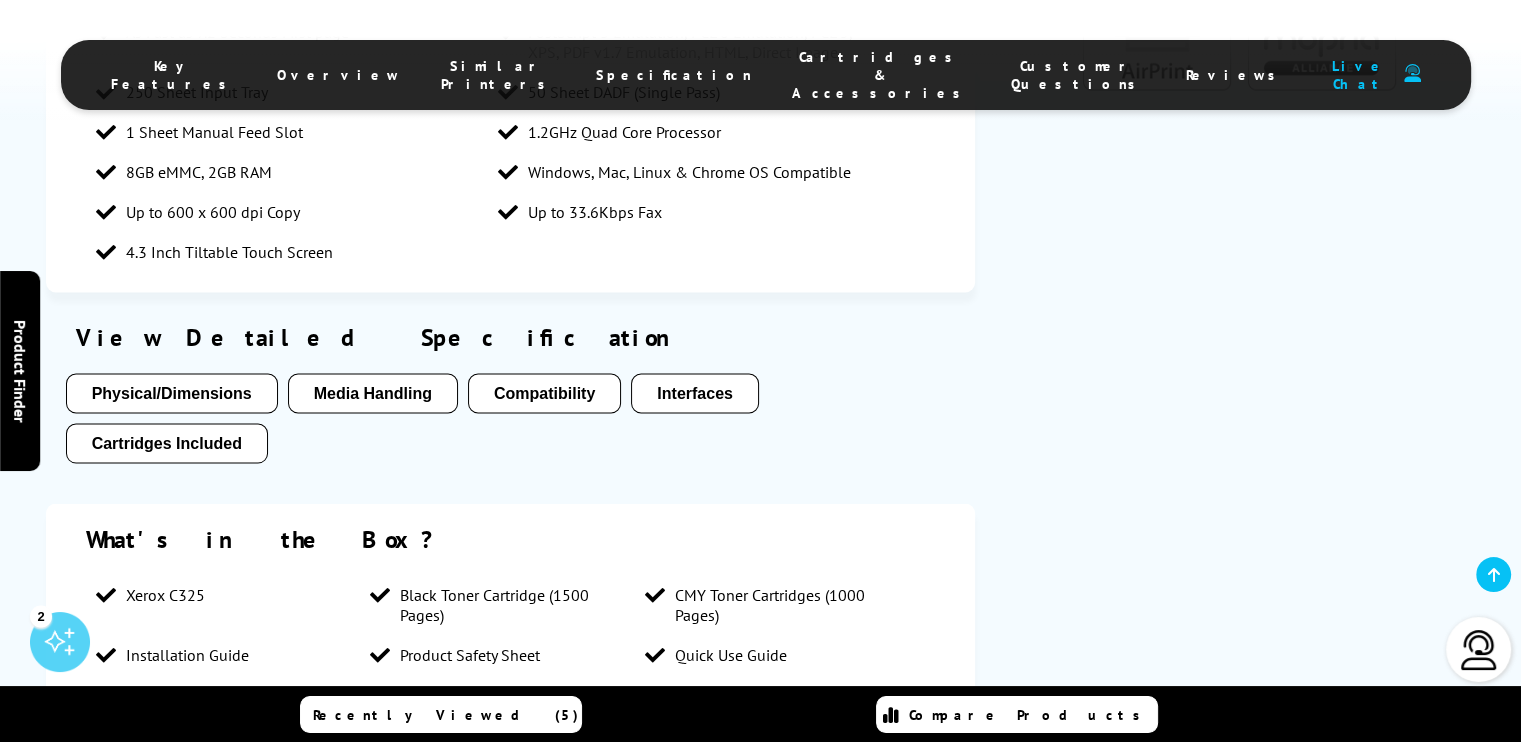 scroll, scrollTop: 3445, scrollLeft: 0, axis: vertical 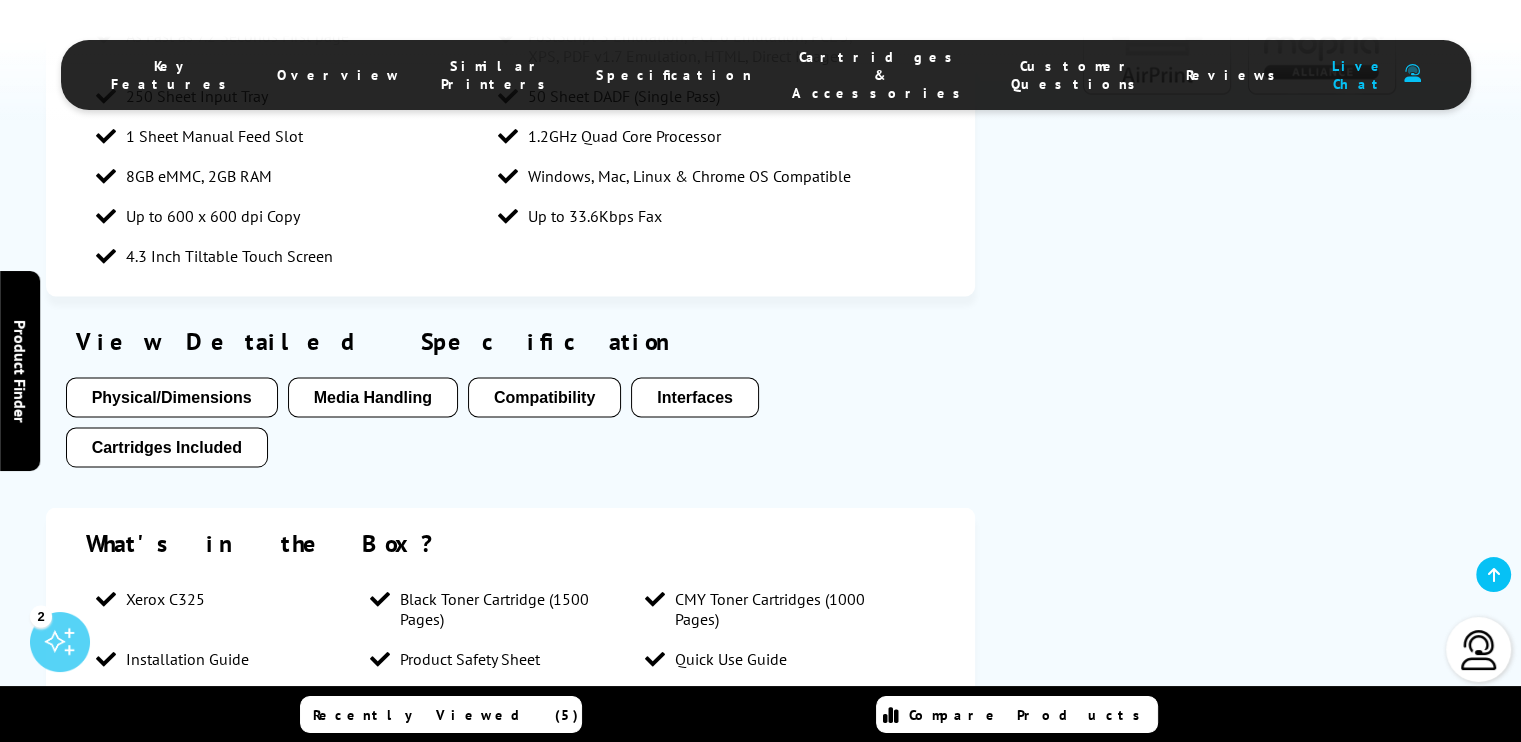 click on "Physical/Dimensions" at bounding box center [172, 397] 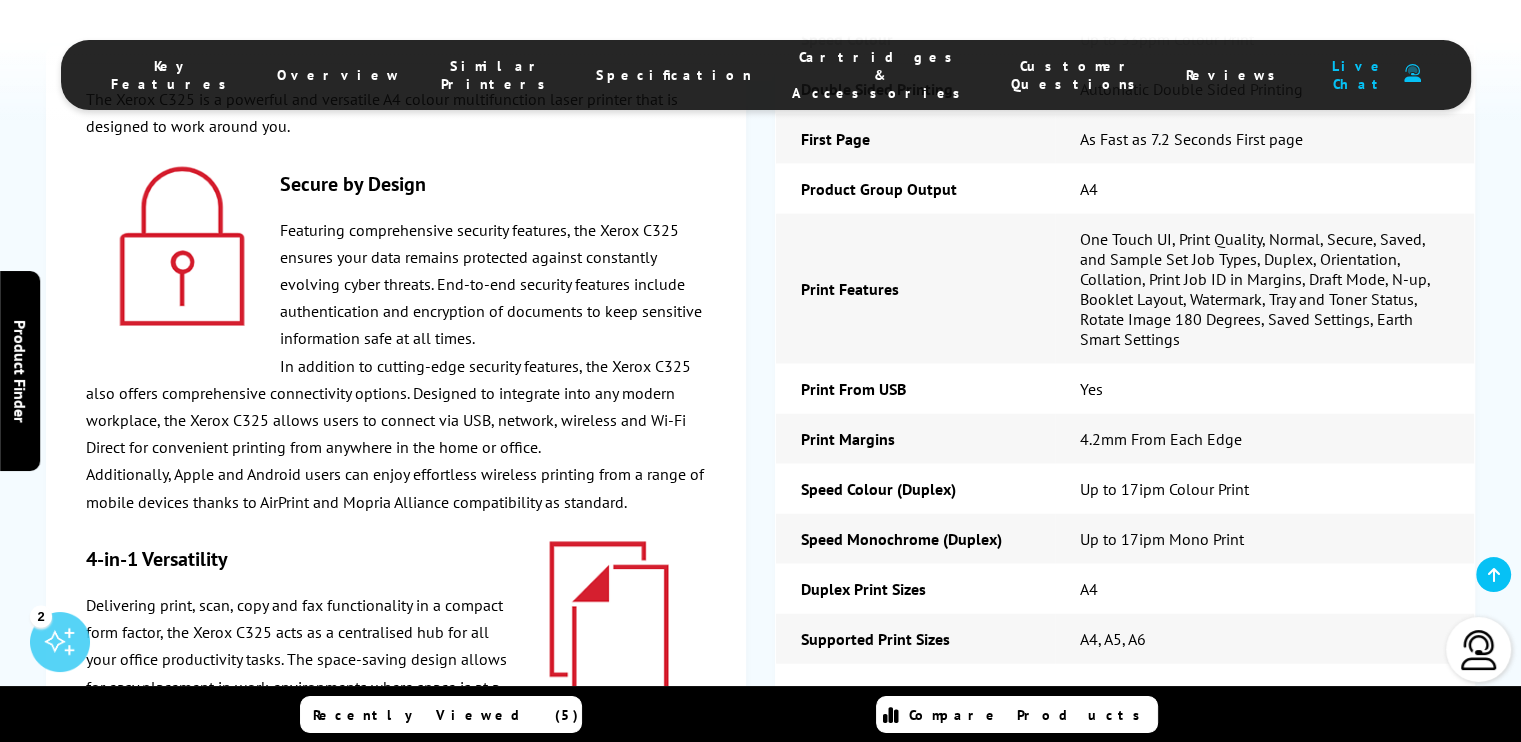 scroll, scrollTop: 4748, scrollLeft: 0, axis: vertical 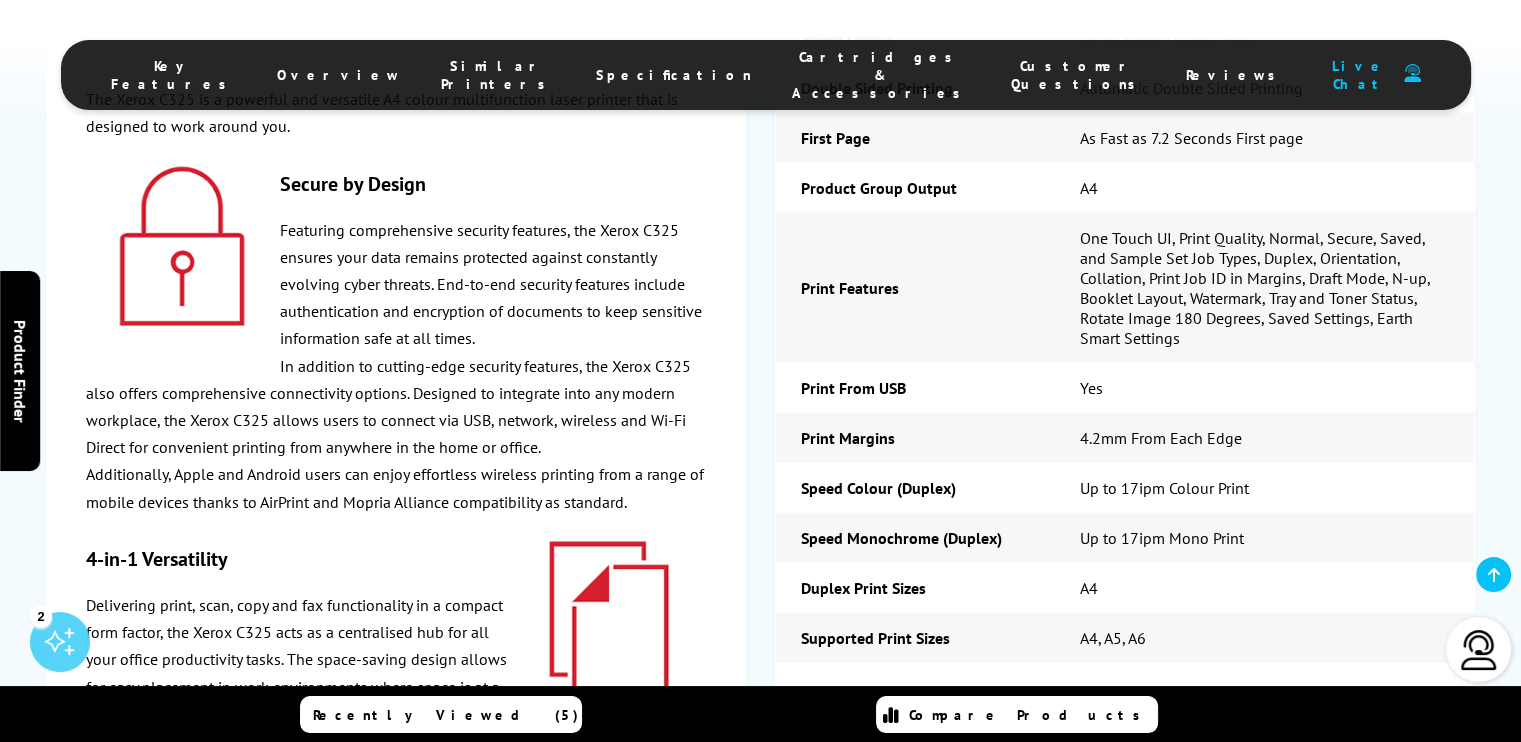 click on "Scan" at bounding box center [1125, 710] 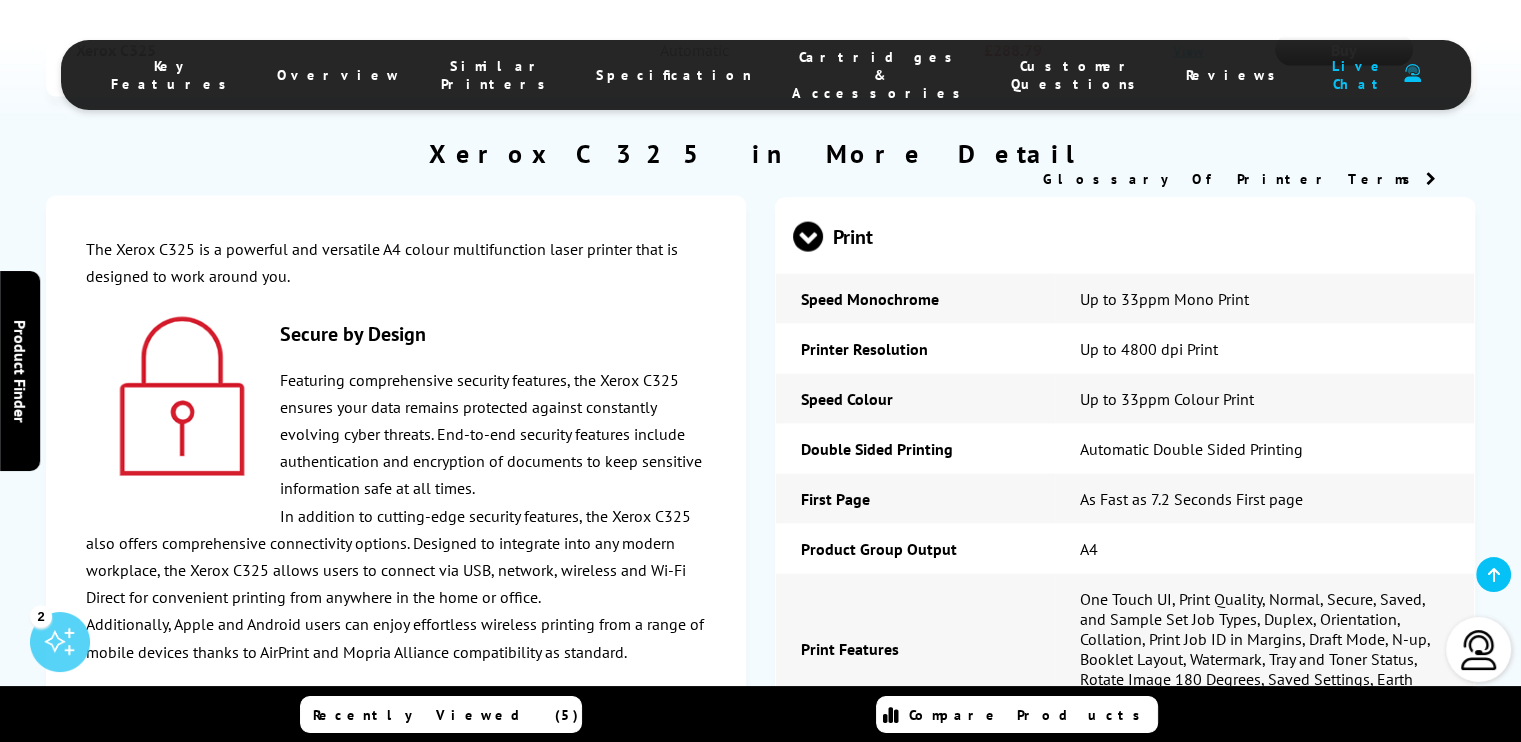 scroll, scrollTop: 4388, scrollLeft: 0, axis: vertical 